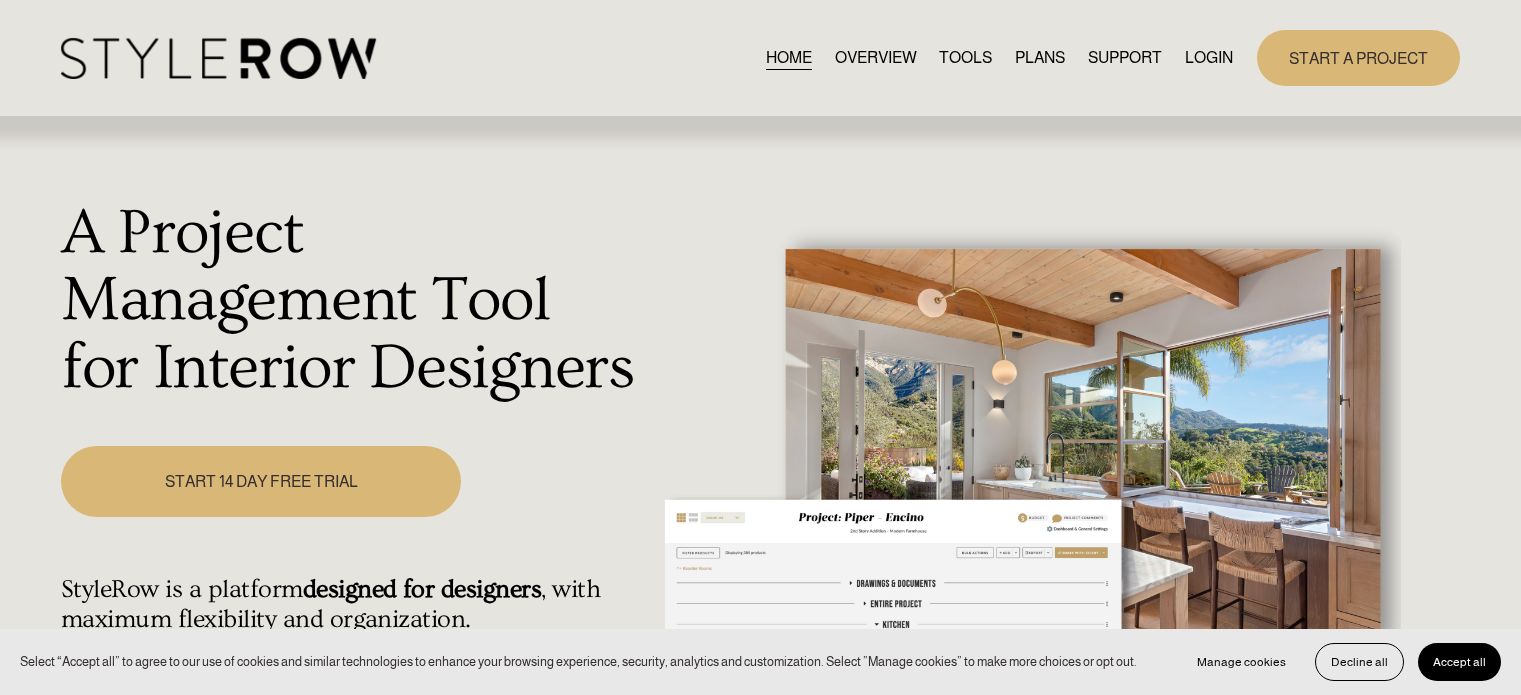scroll, scrollTop: 0, scrollLeft: 0, axis: both 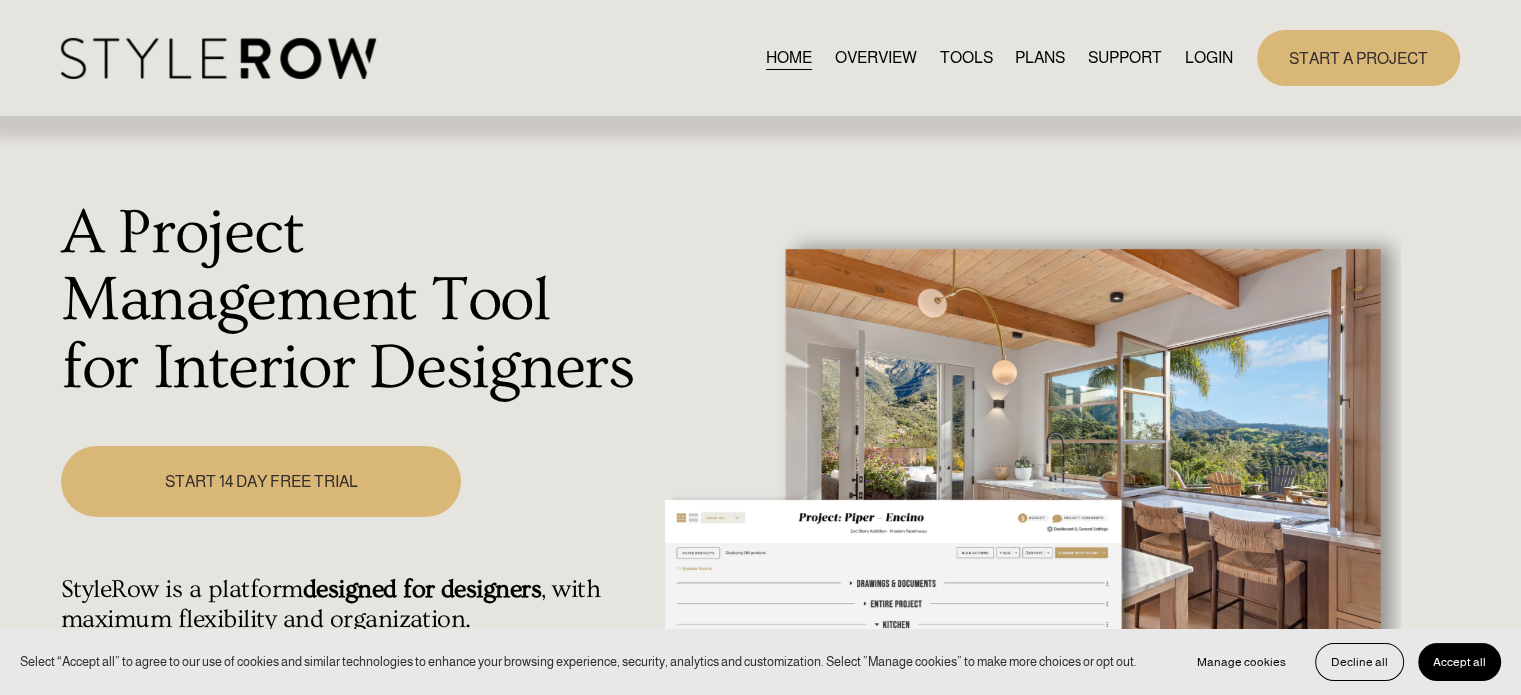 click on "LOGIN" at bounding box center [1209, 57] 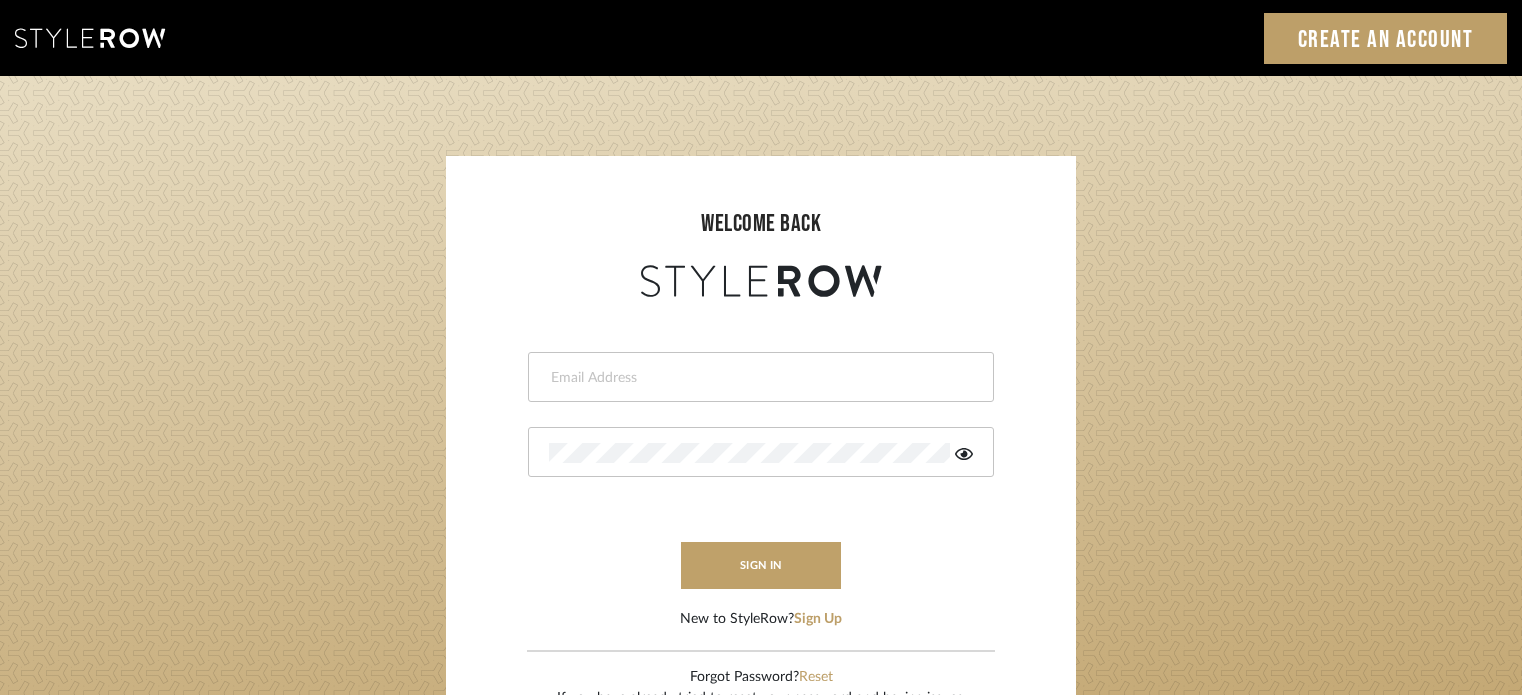 scroll, scrollTop: 0, scrollLeft: 0, axis: both 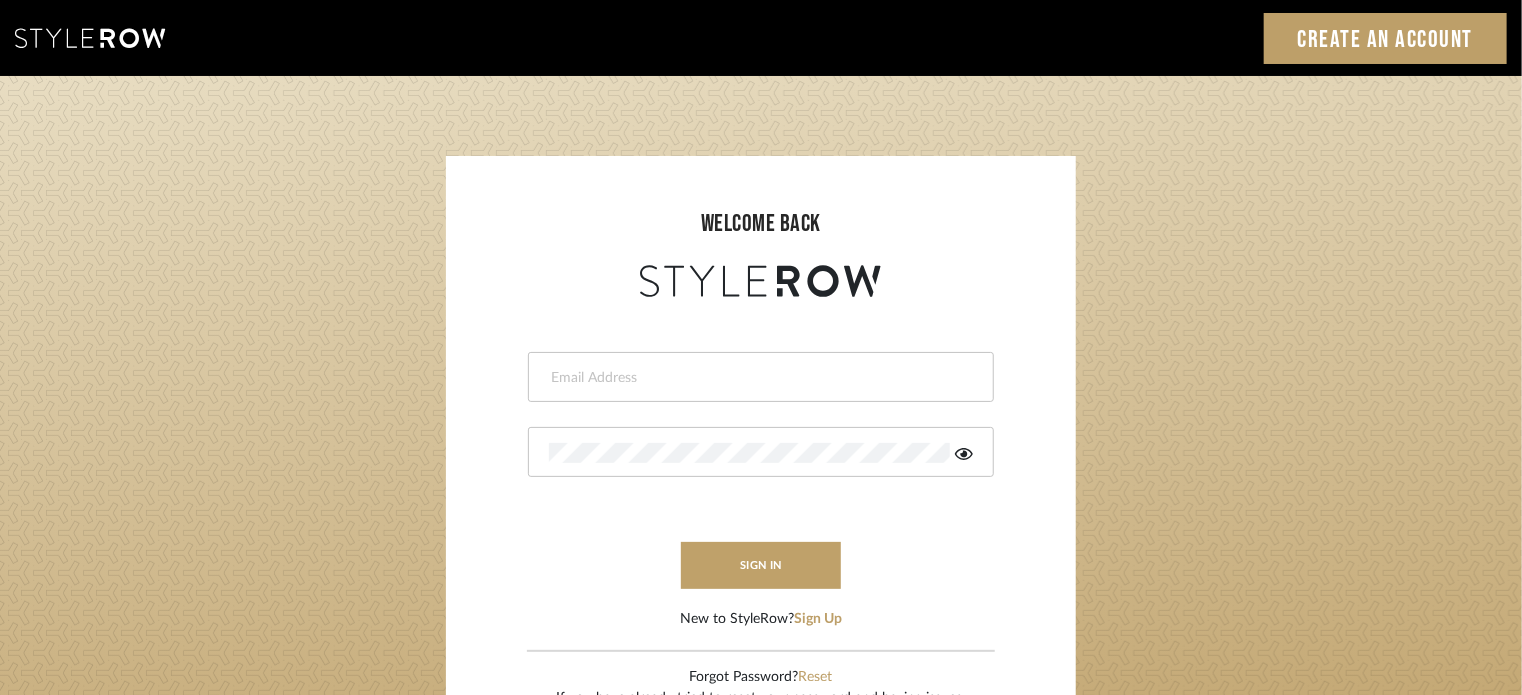 type on "[PERSON_NAME][EMAIL_ADDRESS][DOMAIN_NAME]" 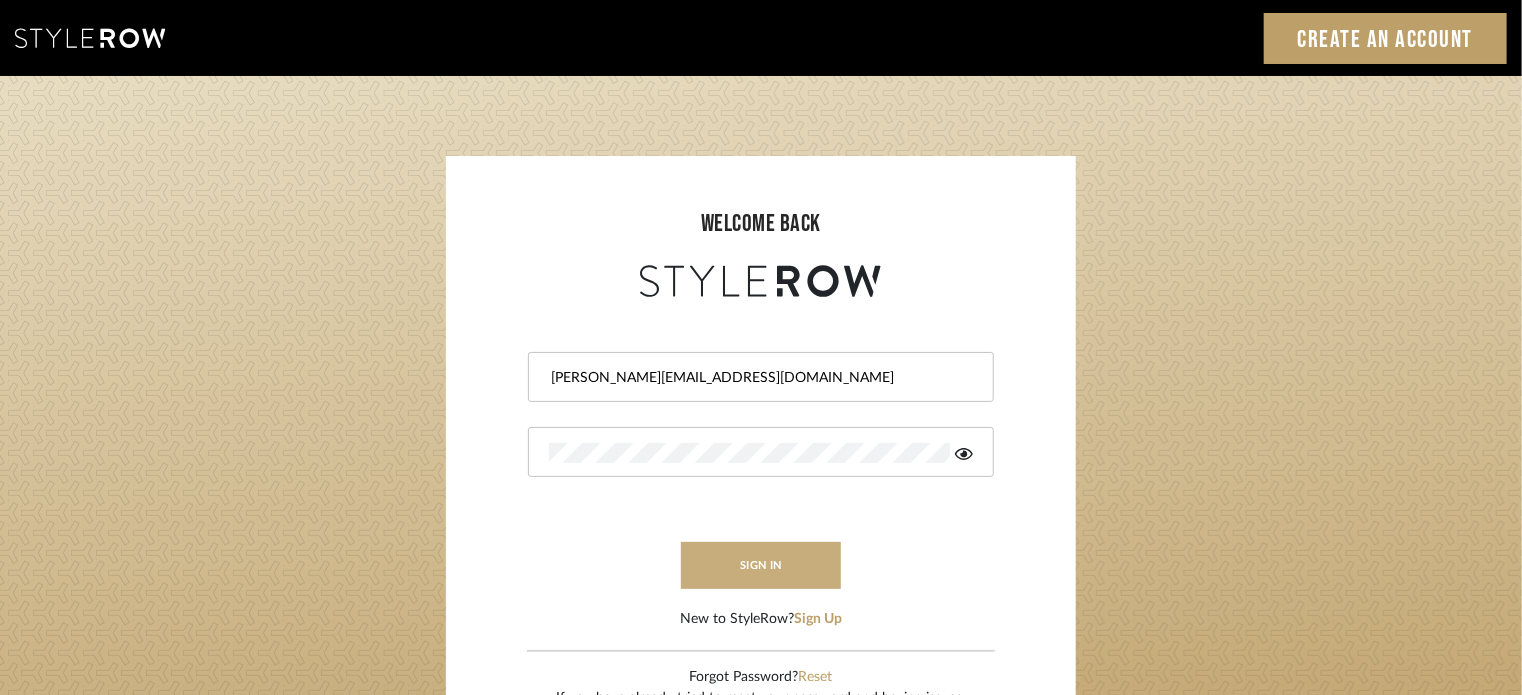 click on "sign in" at bounding box center [761, 565] 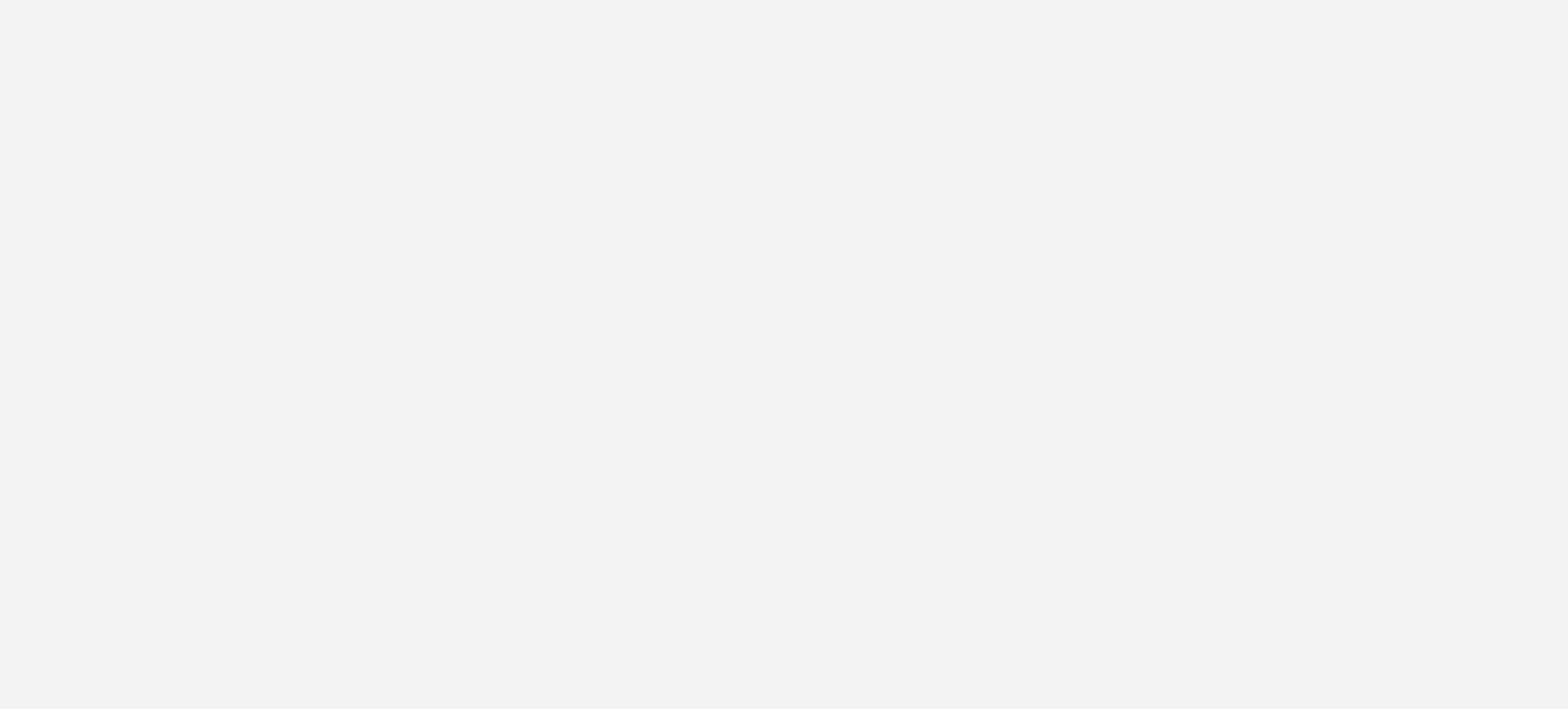 scroll, scrollTop: 0, scrollLeft: 0, axis: both 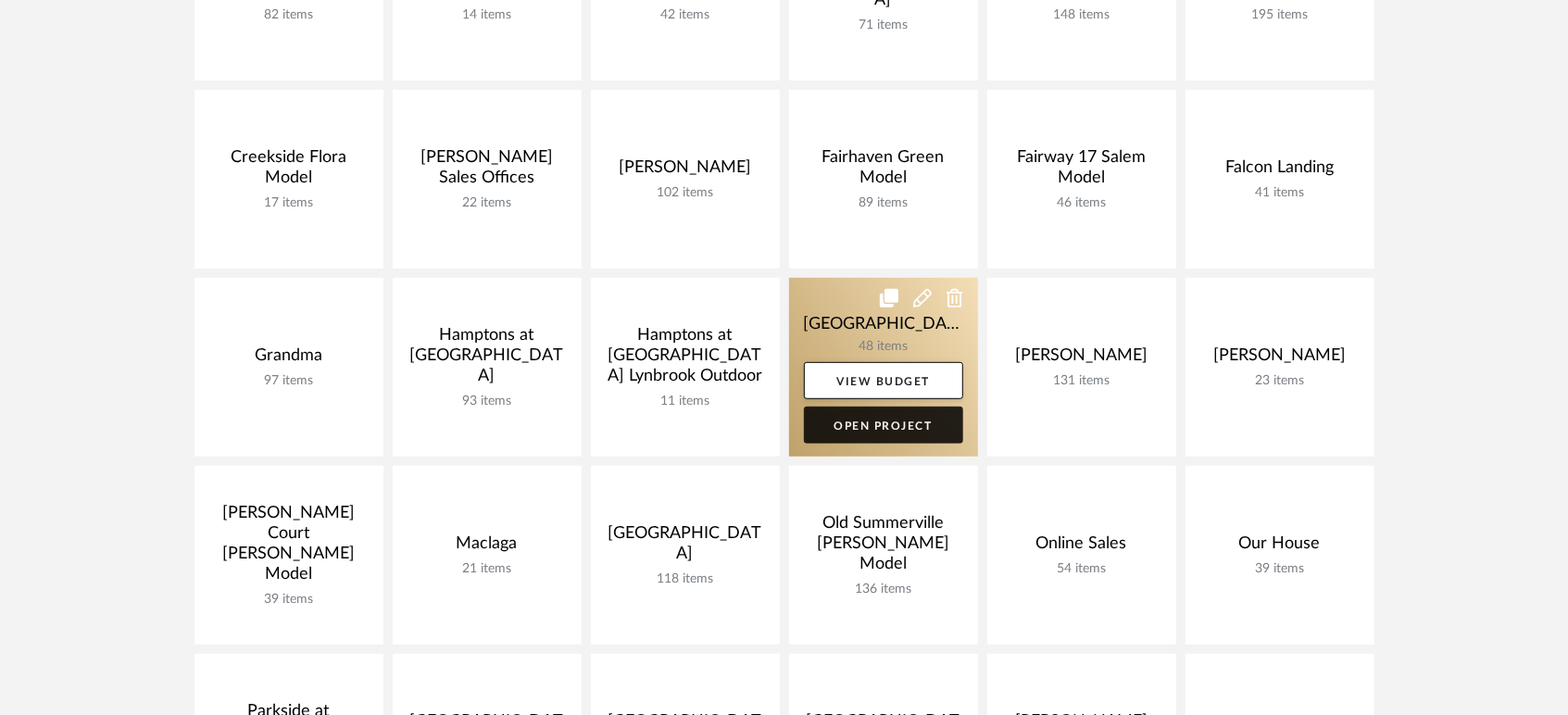 click on "Open Project" 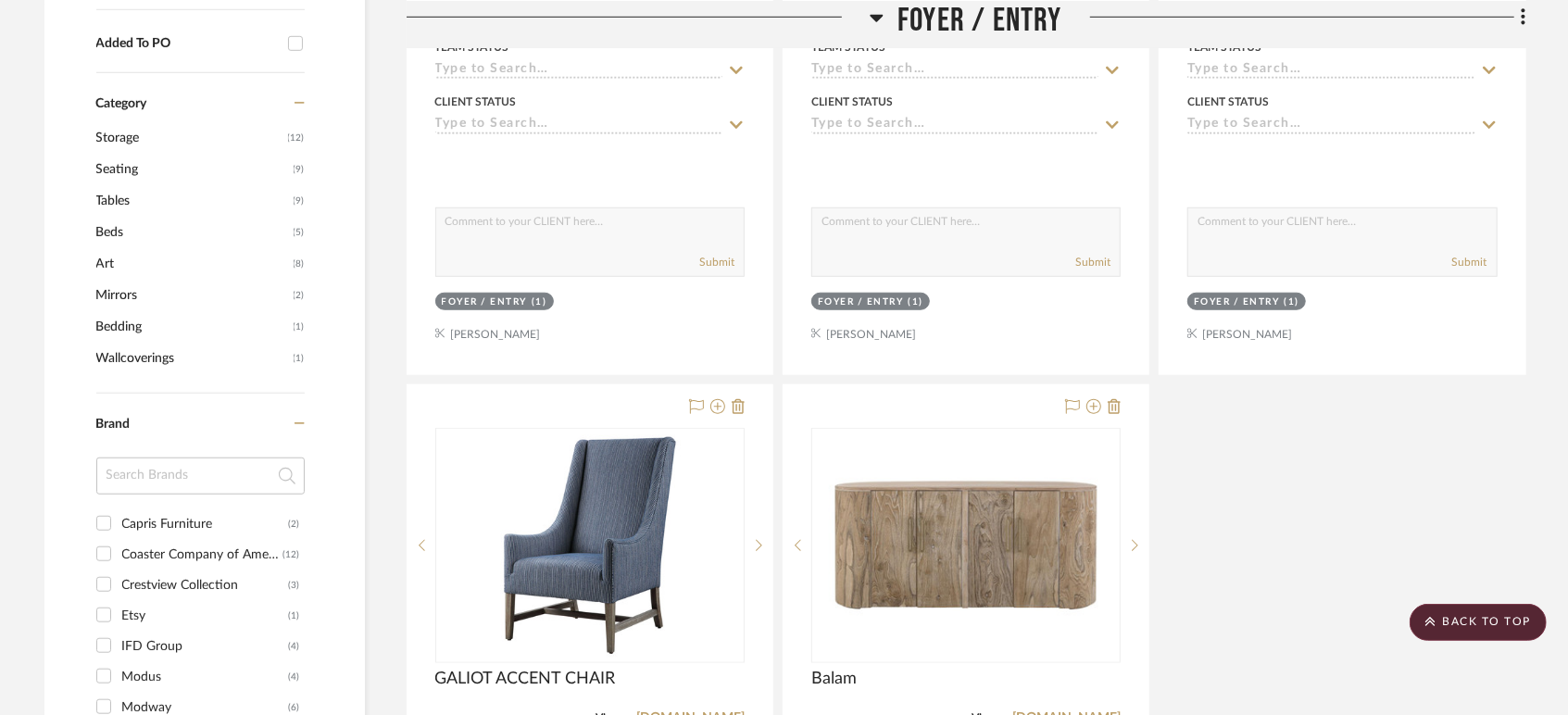scroll, scrollTop: 1086, scrollLeft: 0, axis: vertical 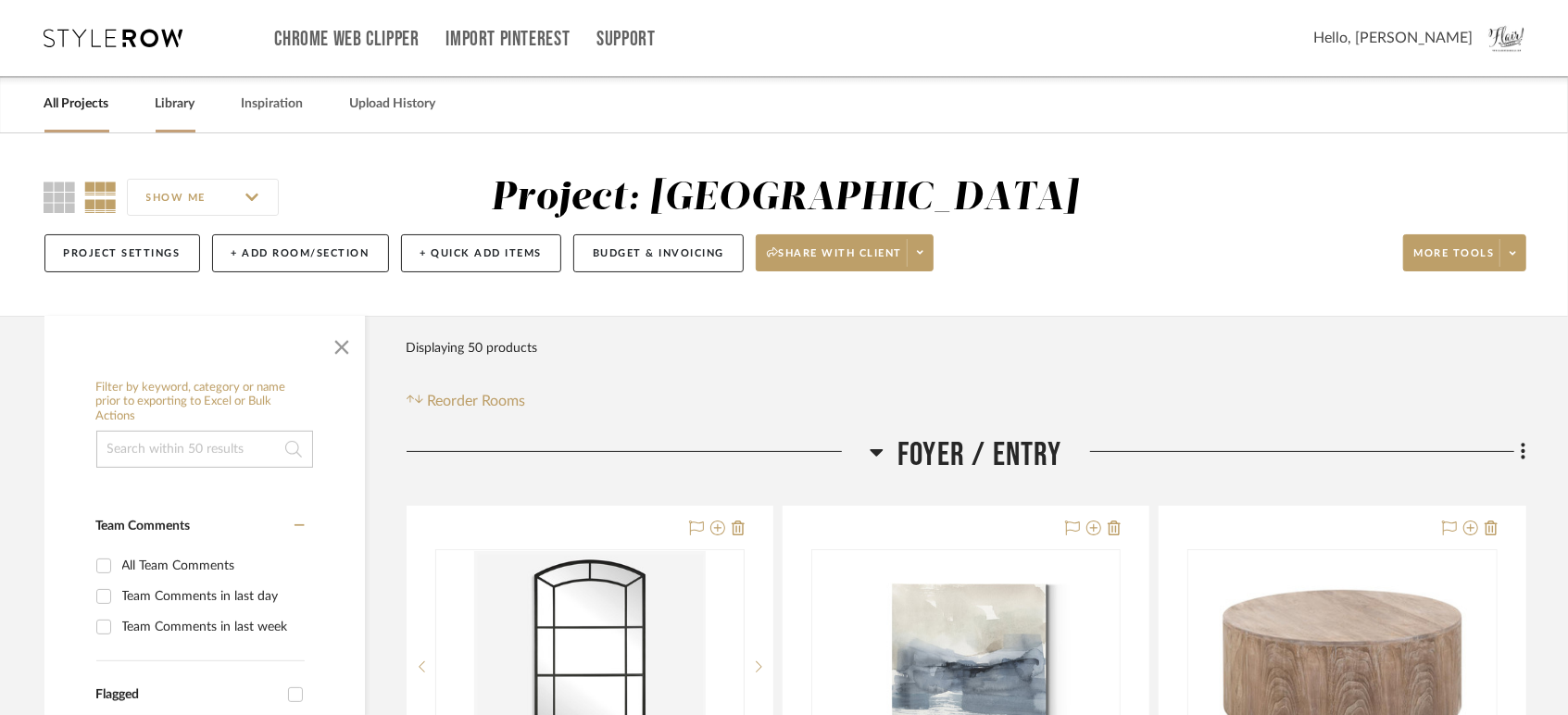 click on "Library" at bounding box center (175, 104) 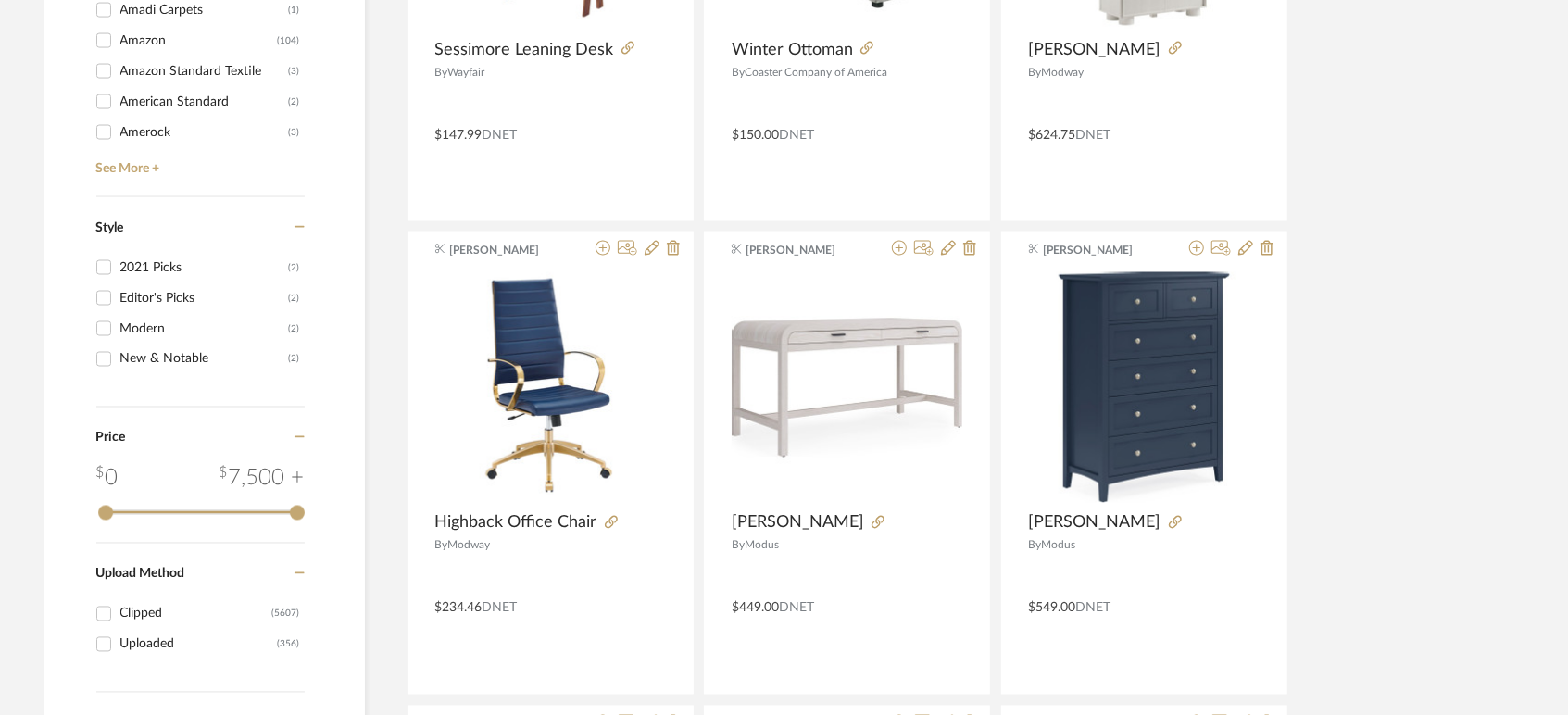 scroll, scrollTop: 2019, scrollLeft: 0, axis: vertical 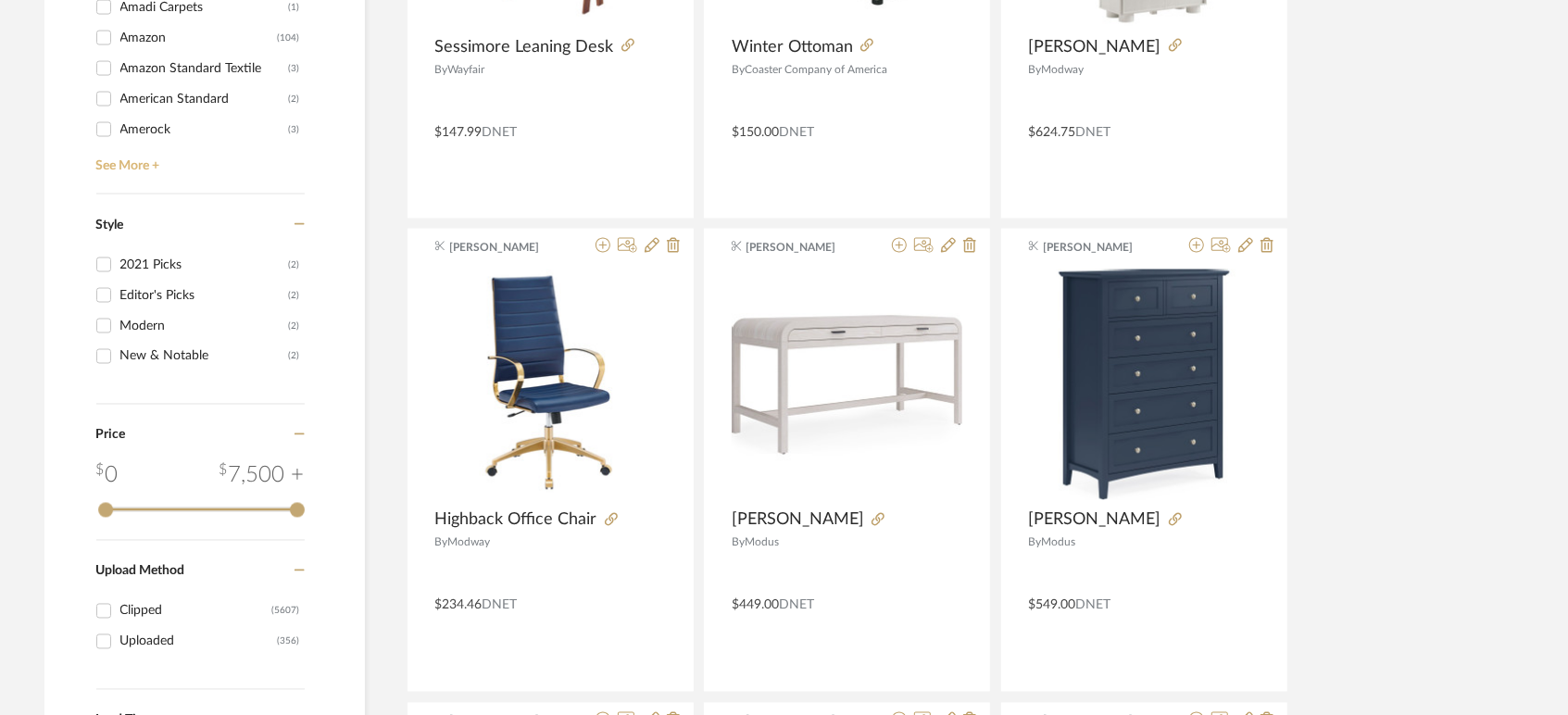 click on "See More +" 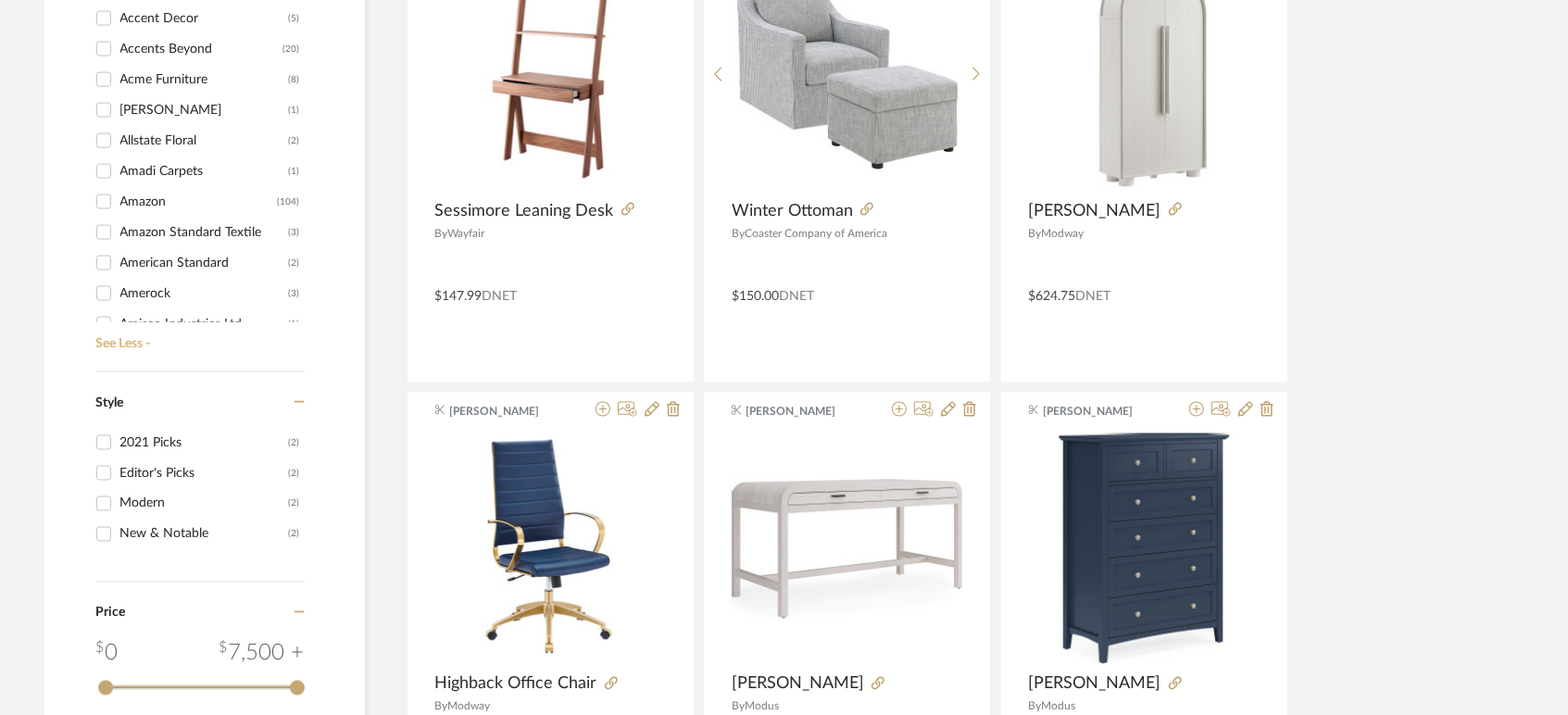 scroll, scrollTop: 1851, scrollLeft: 0, axis: vertical 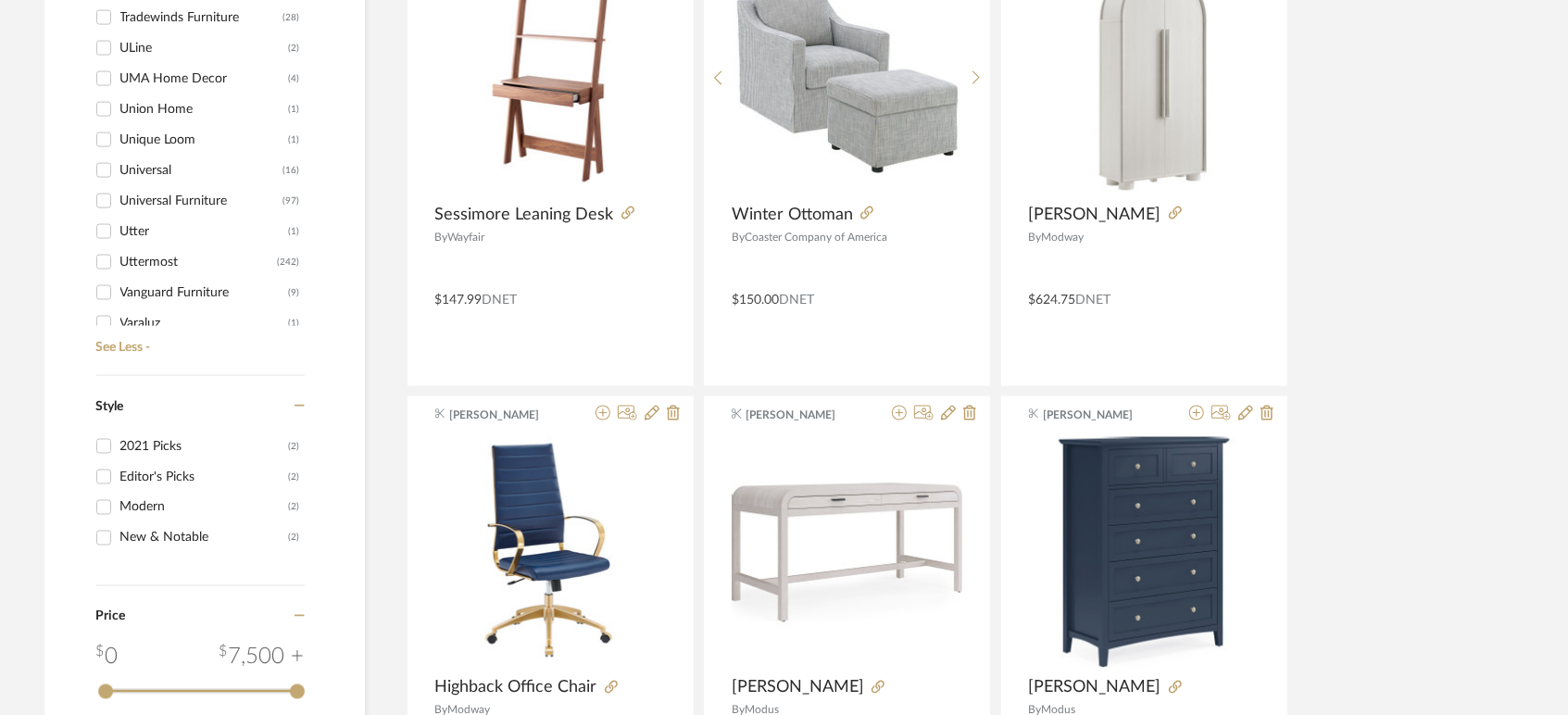 click on "Uttermost  (242)" at bounding box center (104, 262) 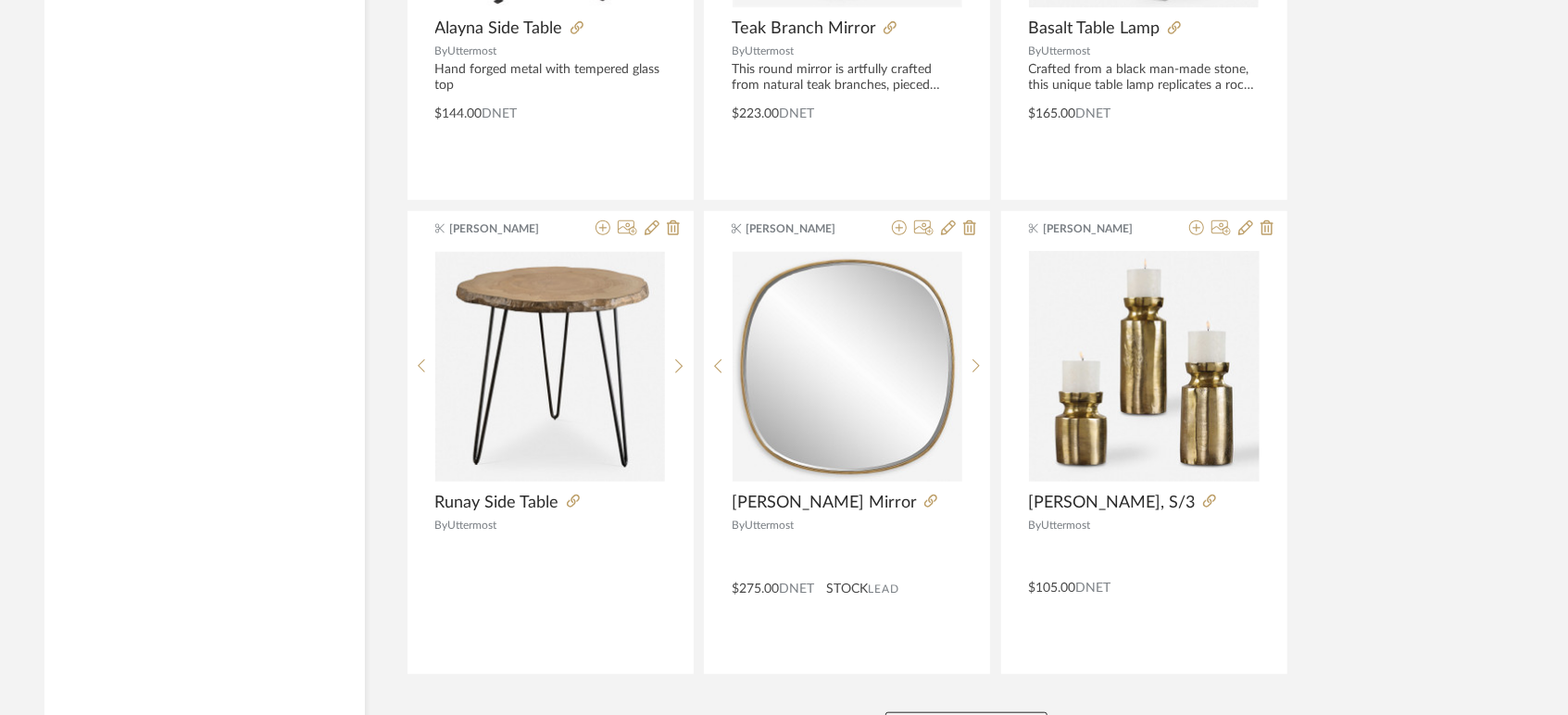 scroll, scrollTop: 5563, scrollLeft: 0, axis: vertical 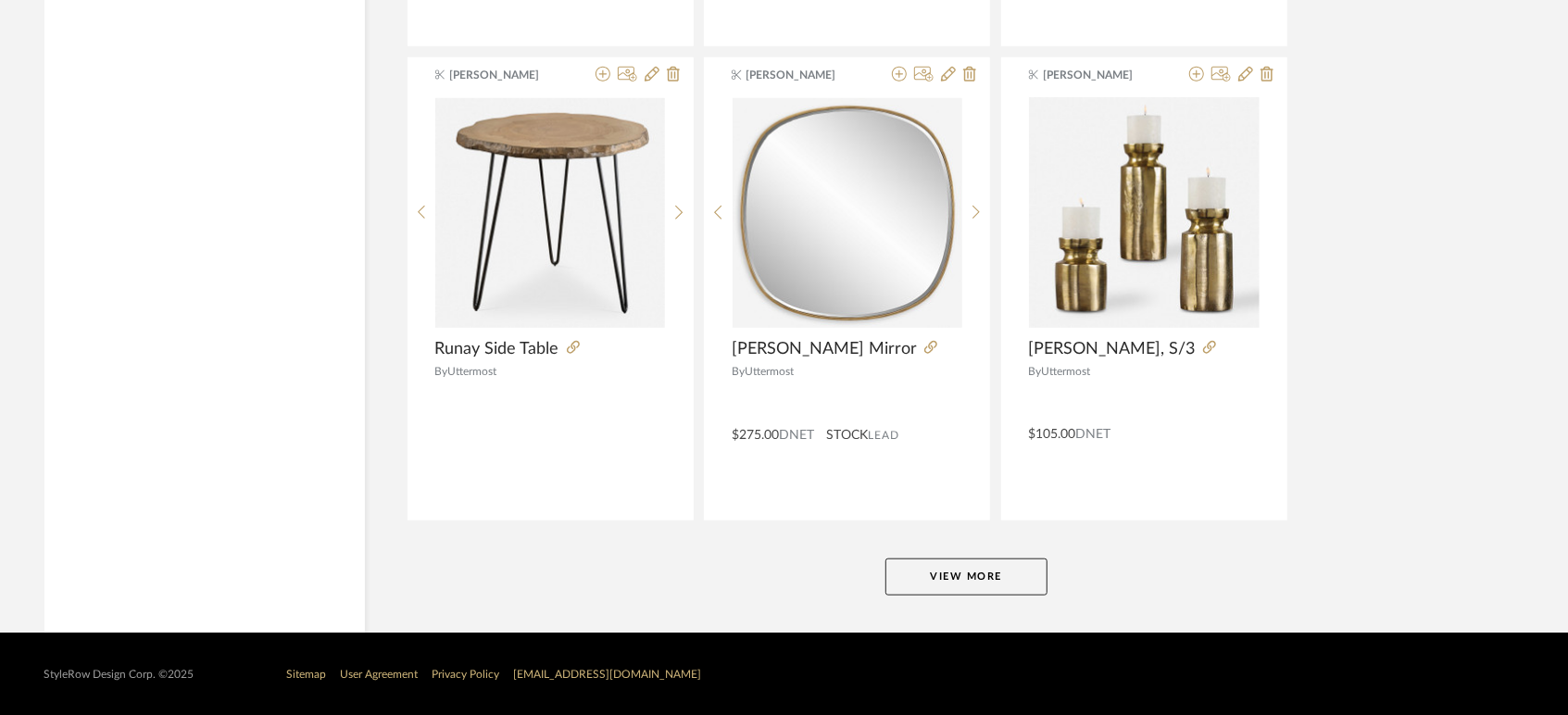 click on "View More" 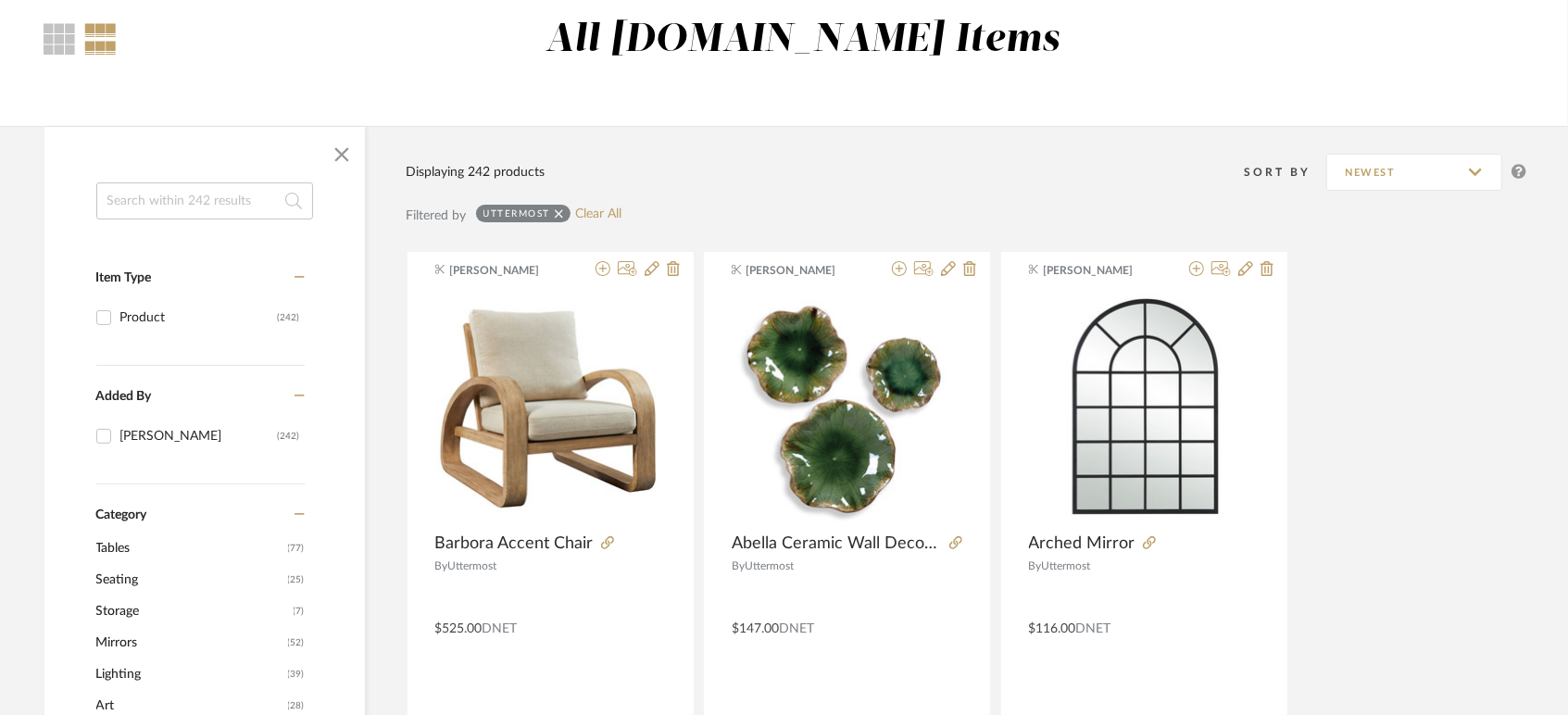scroll, scrollTop: 954, scrollLeft: 0, axis: vertical 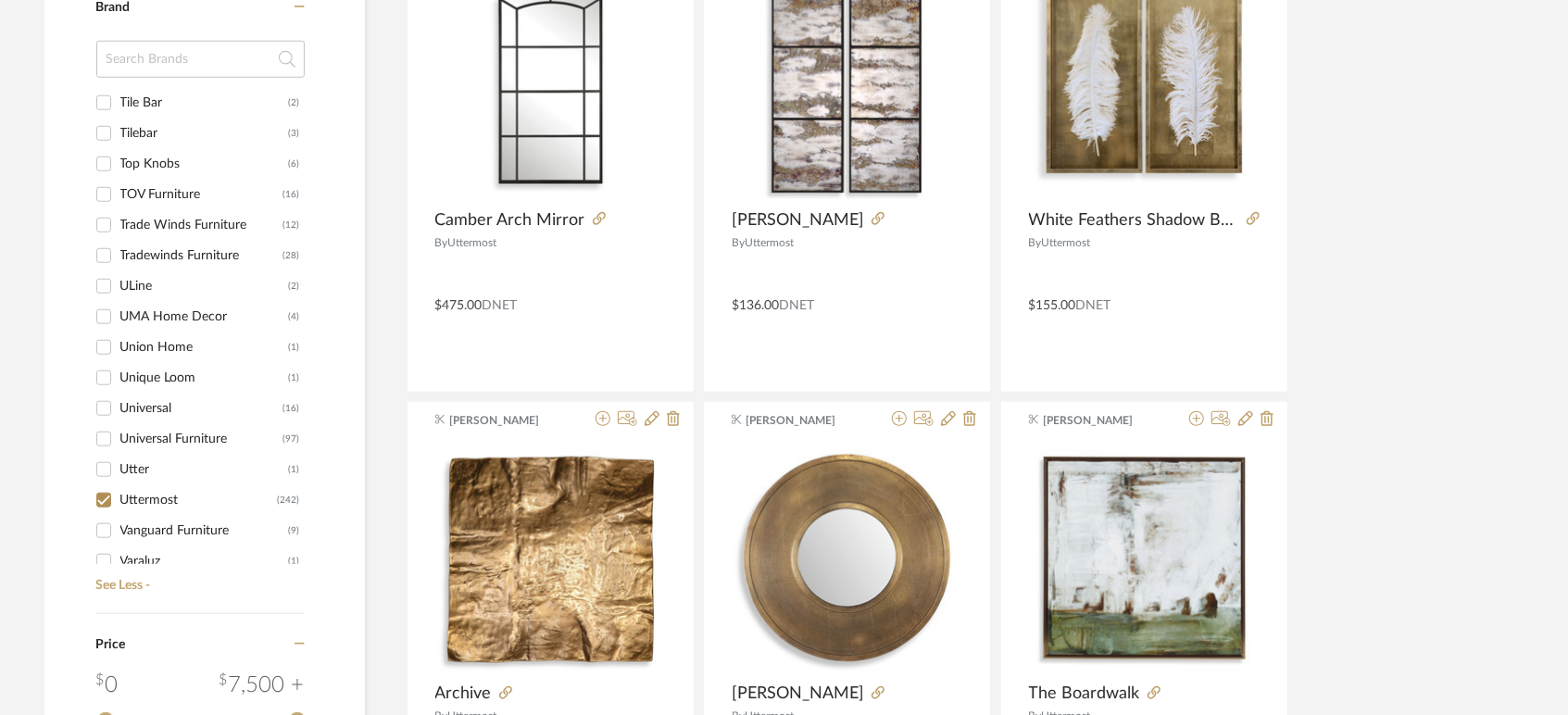 click on "Uttermost  (242)" at bounding box center [104, 500] 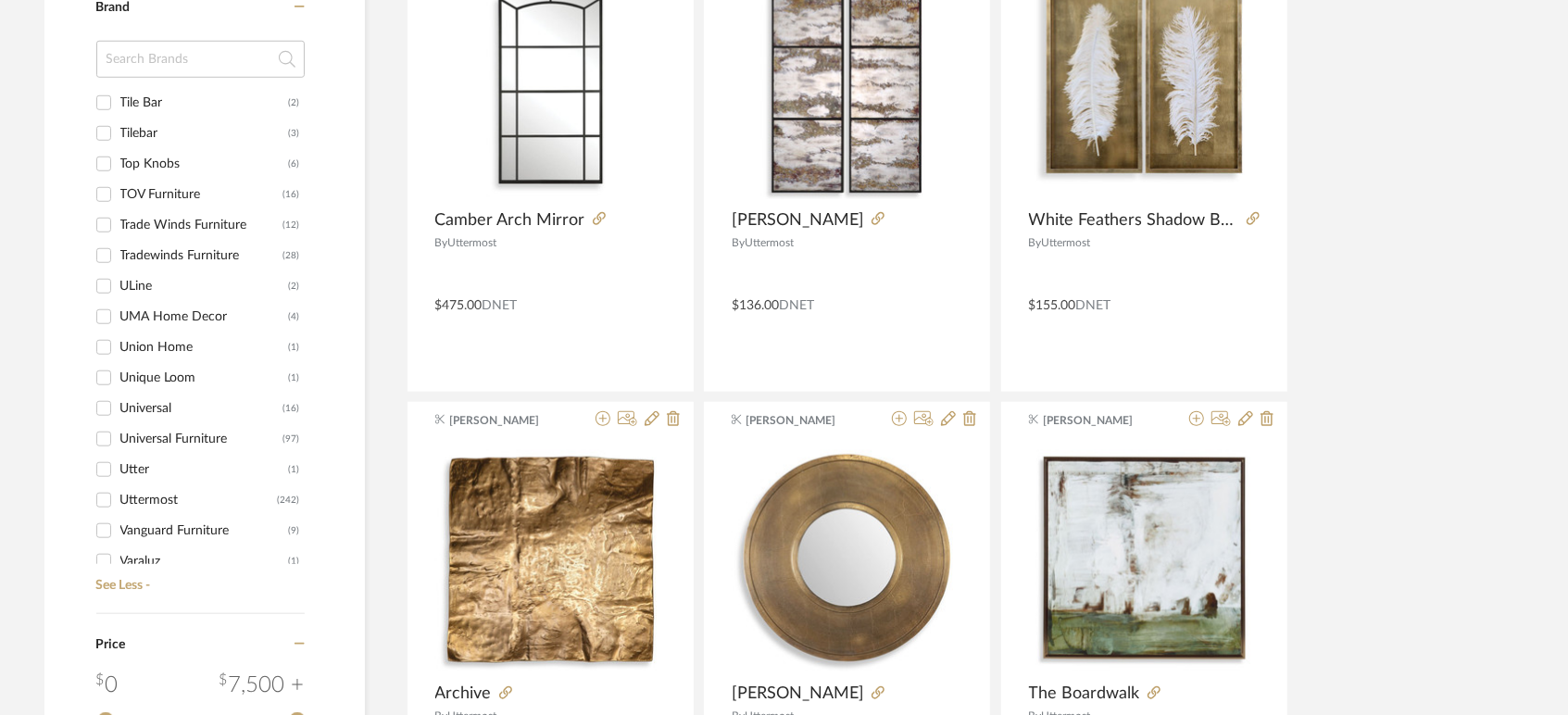 checkbox on "false" 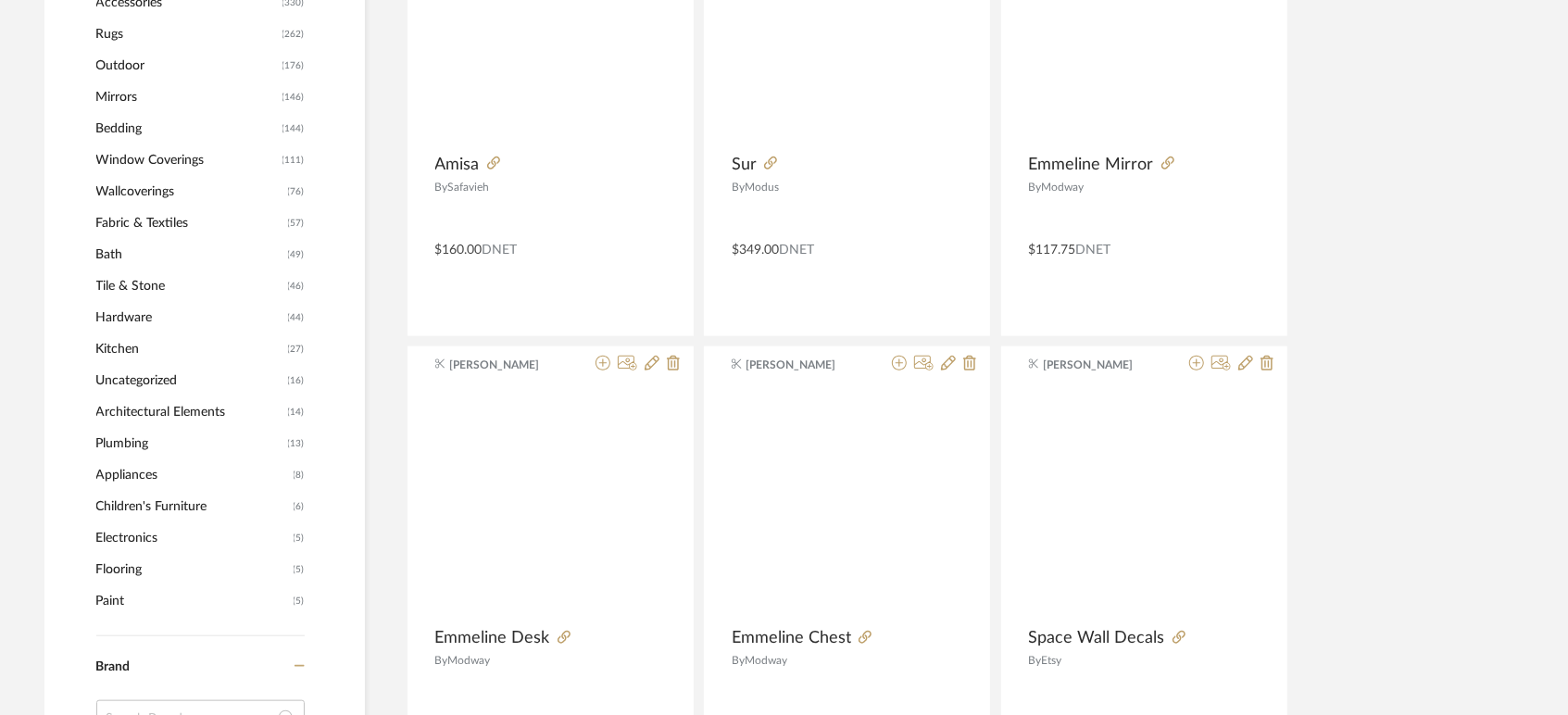 scroll, scrollTop: 6020, scrollLeft: 0, axis: vertical 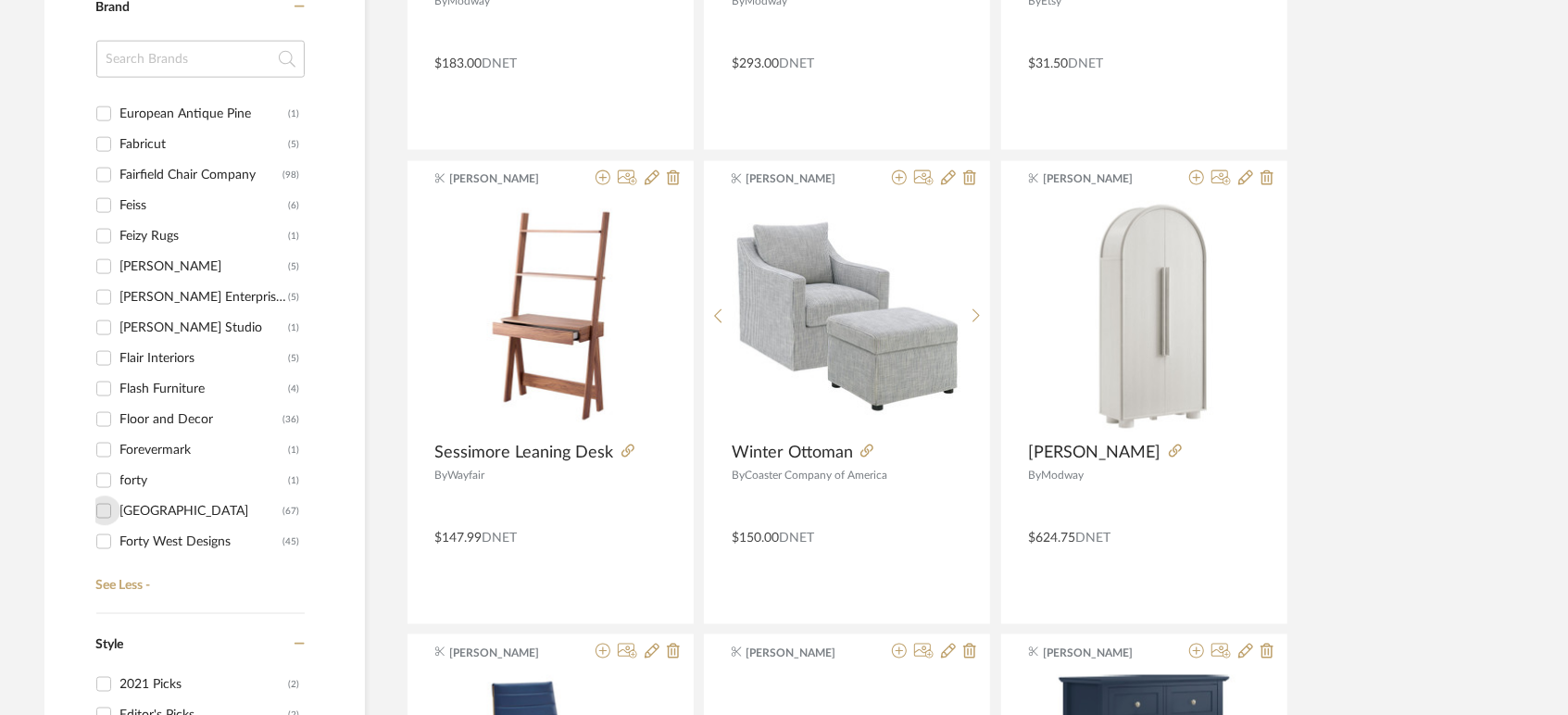 click on "Forty West  (67)" at bounding box center [104, 511] 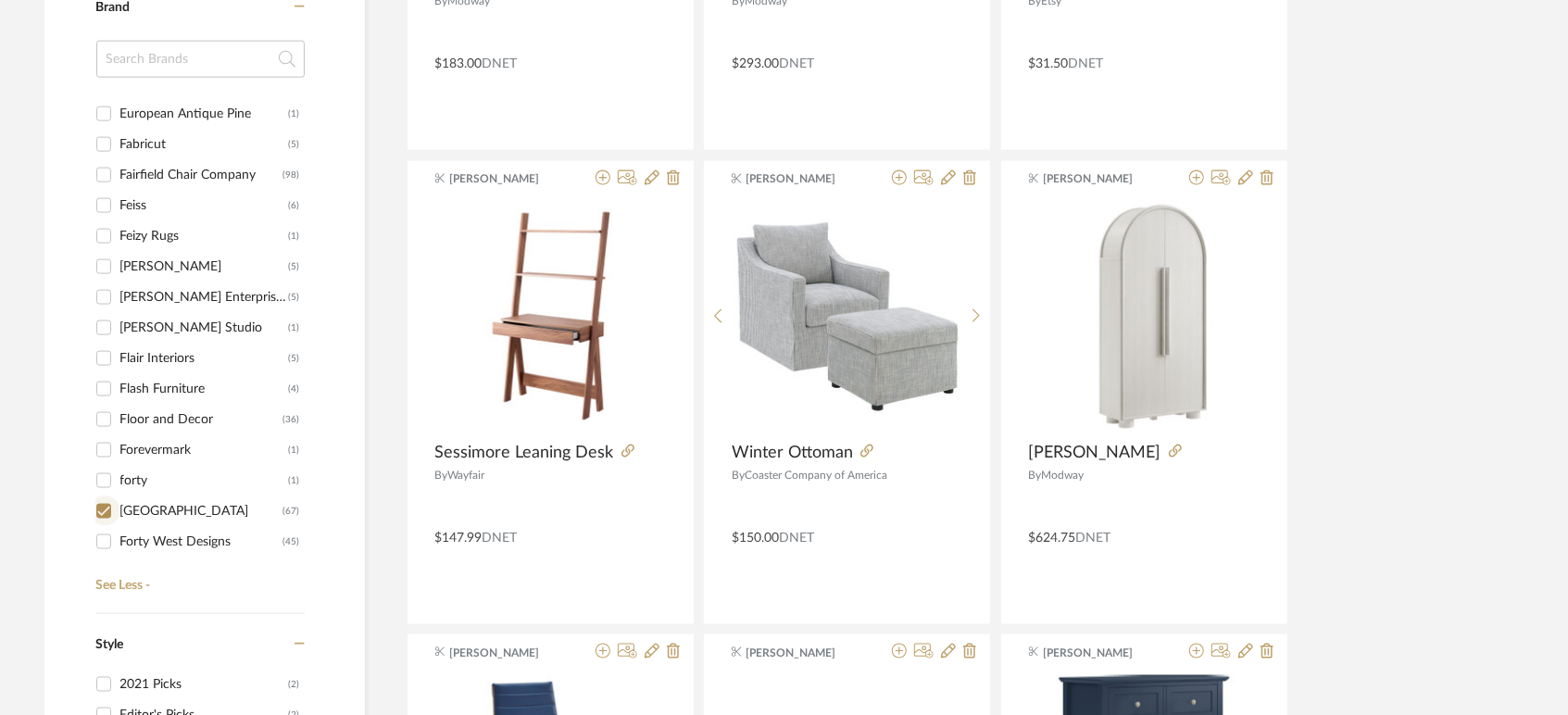 checkbox on "true" 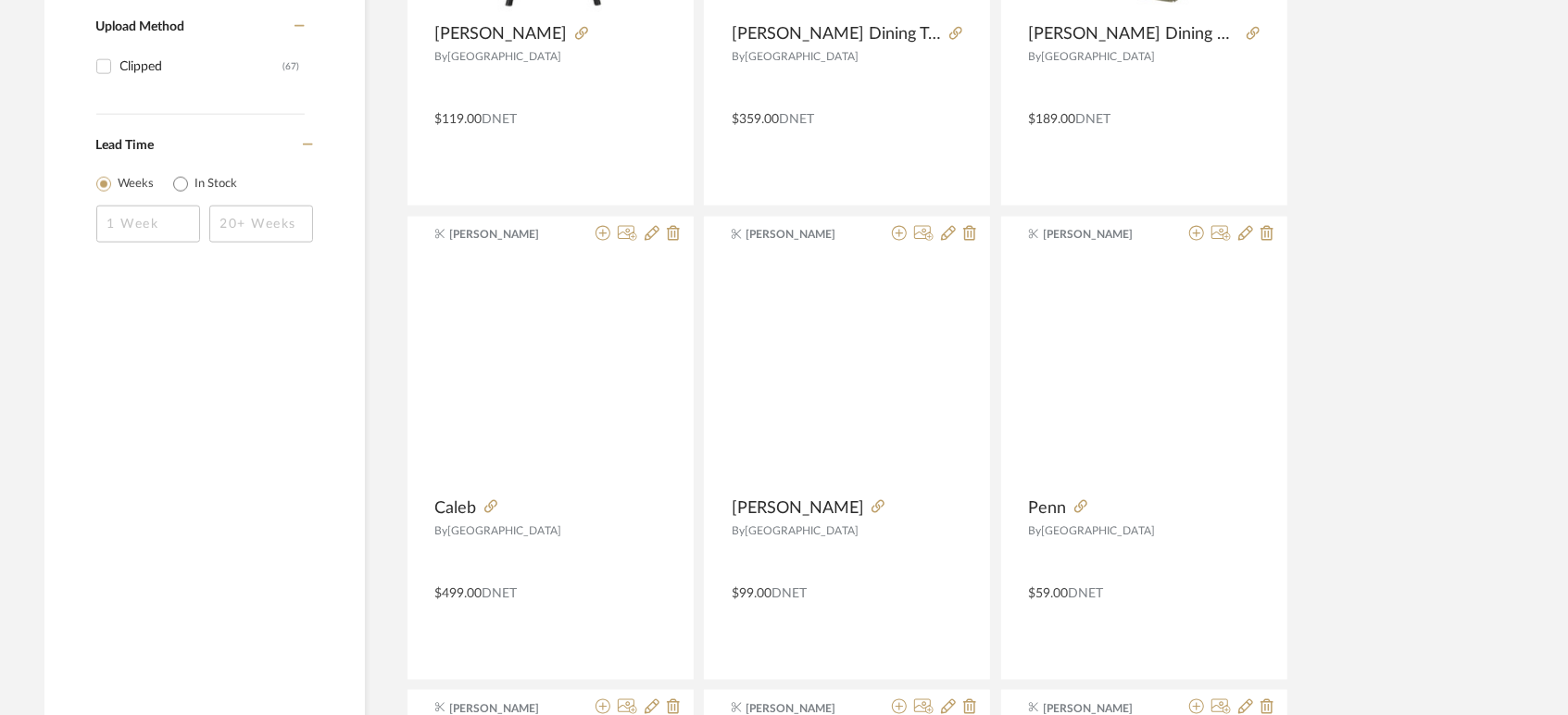 click on "Forty West Designs  (45)" at bounding box center (104, -212) 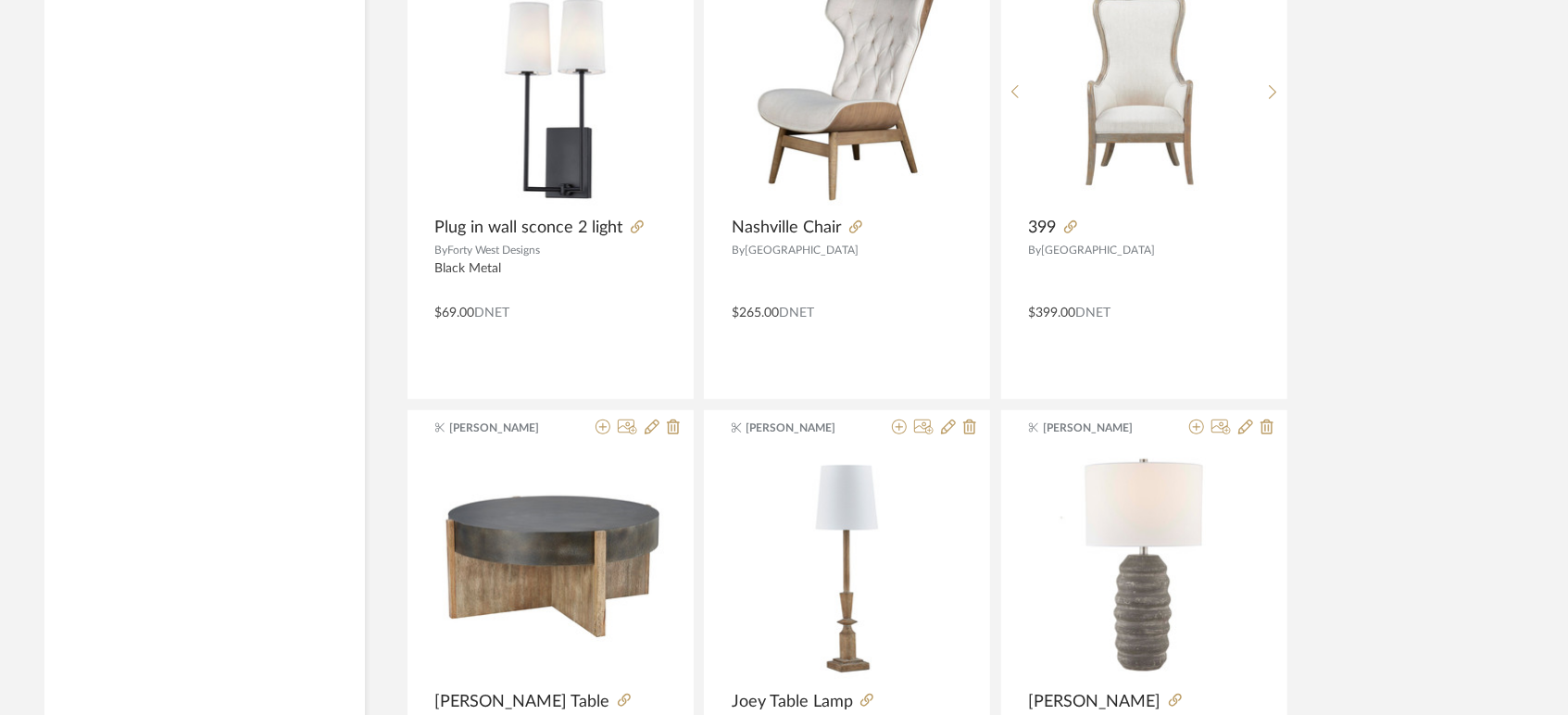 scroll, scrollTop: 5563, scrollLeft: 0, axis: vertical 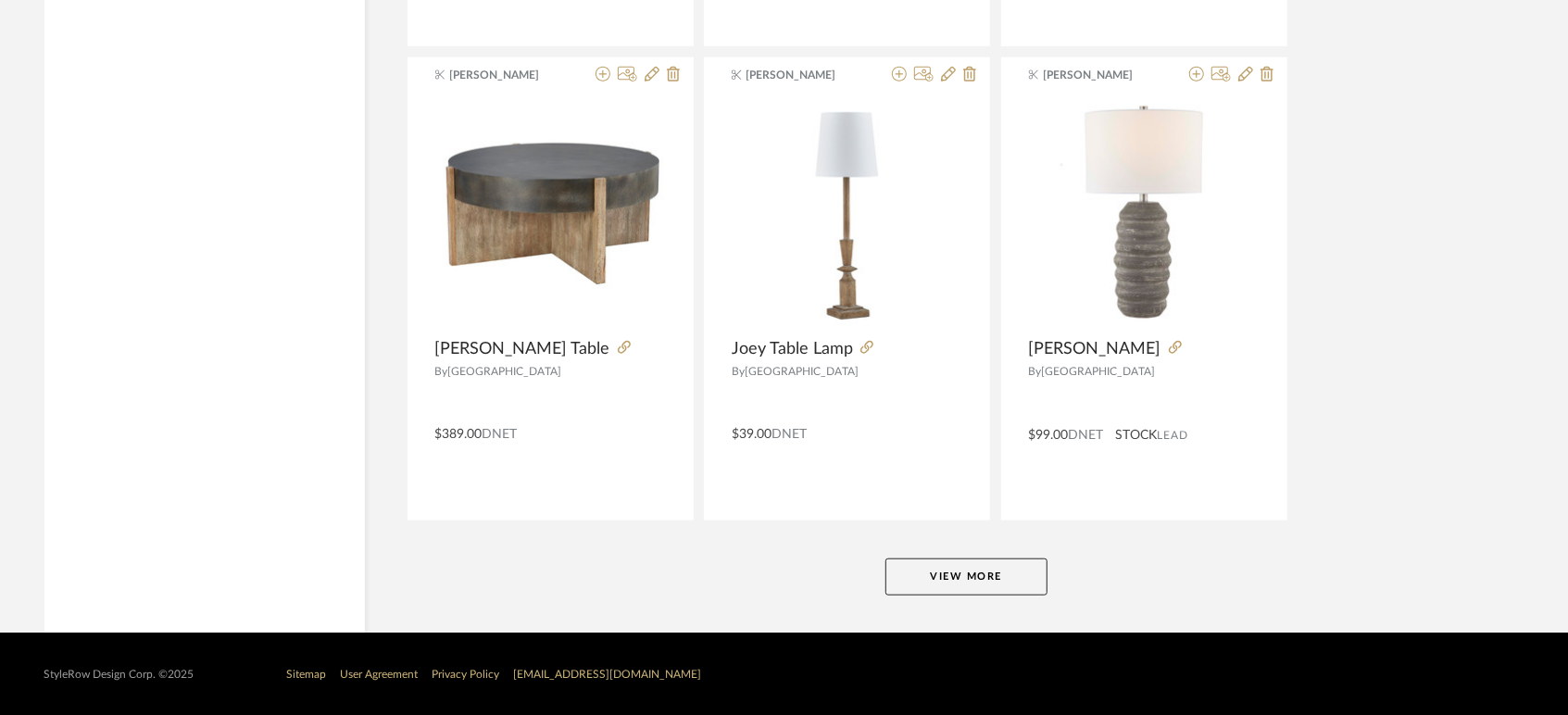 click on "View More" 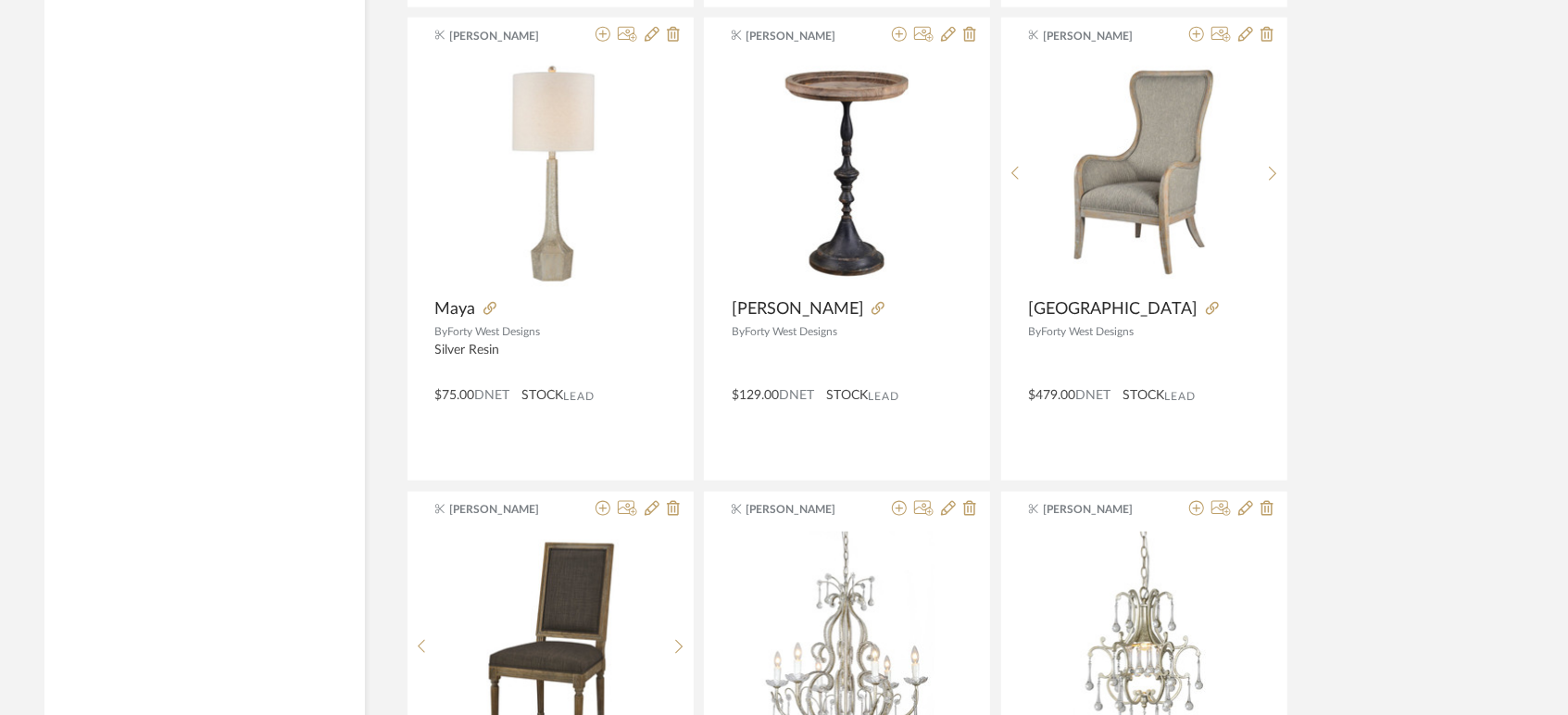 scroll, scrollTop: 11245, scrollLeft: 0, axis: vertical 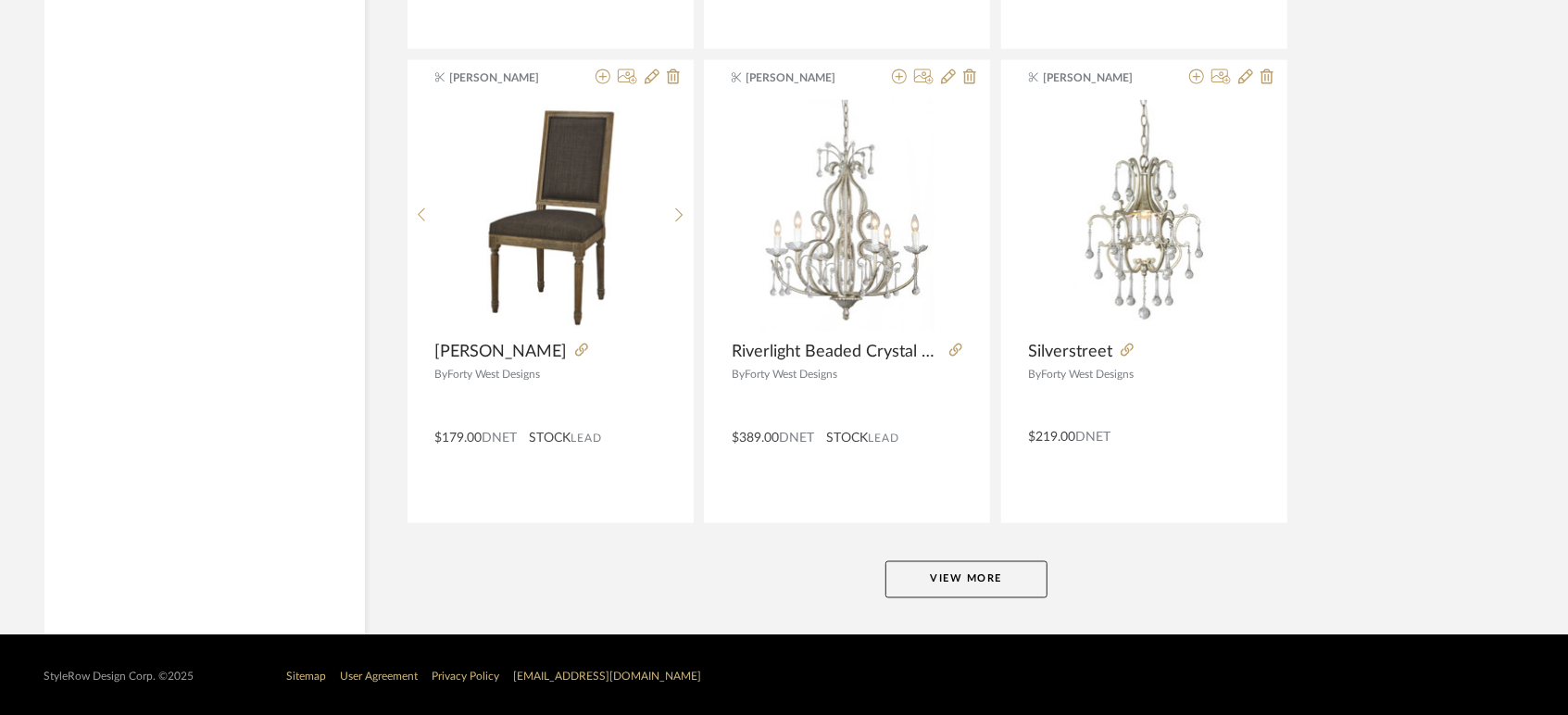 click on "View More" 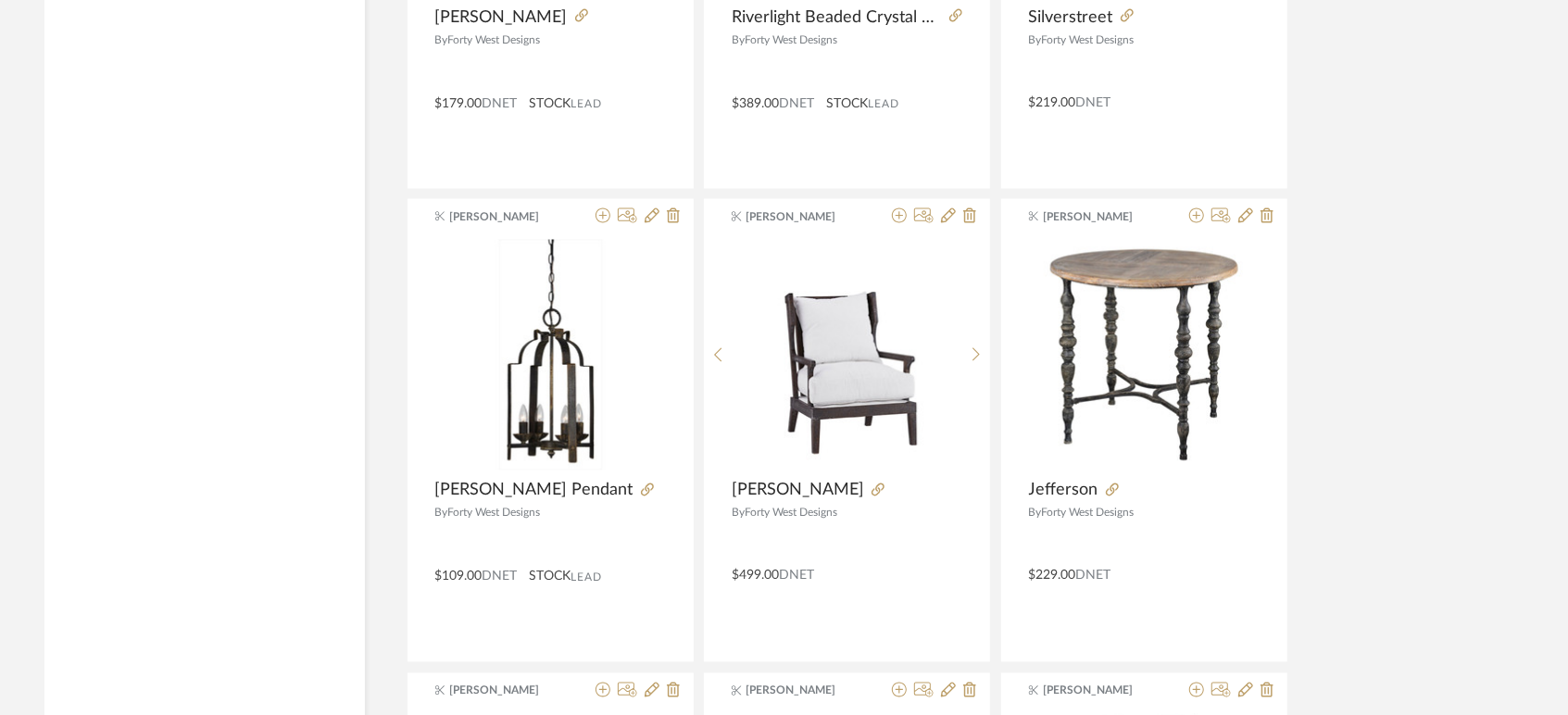 scroll, scrollTop: 11578, scrollLeft: 0, axis: vertical 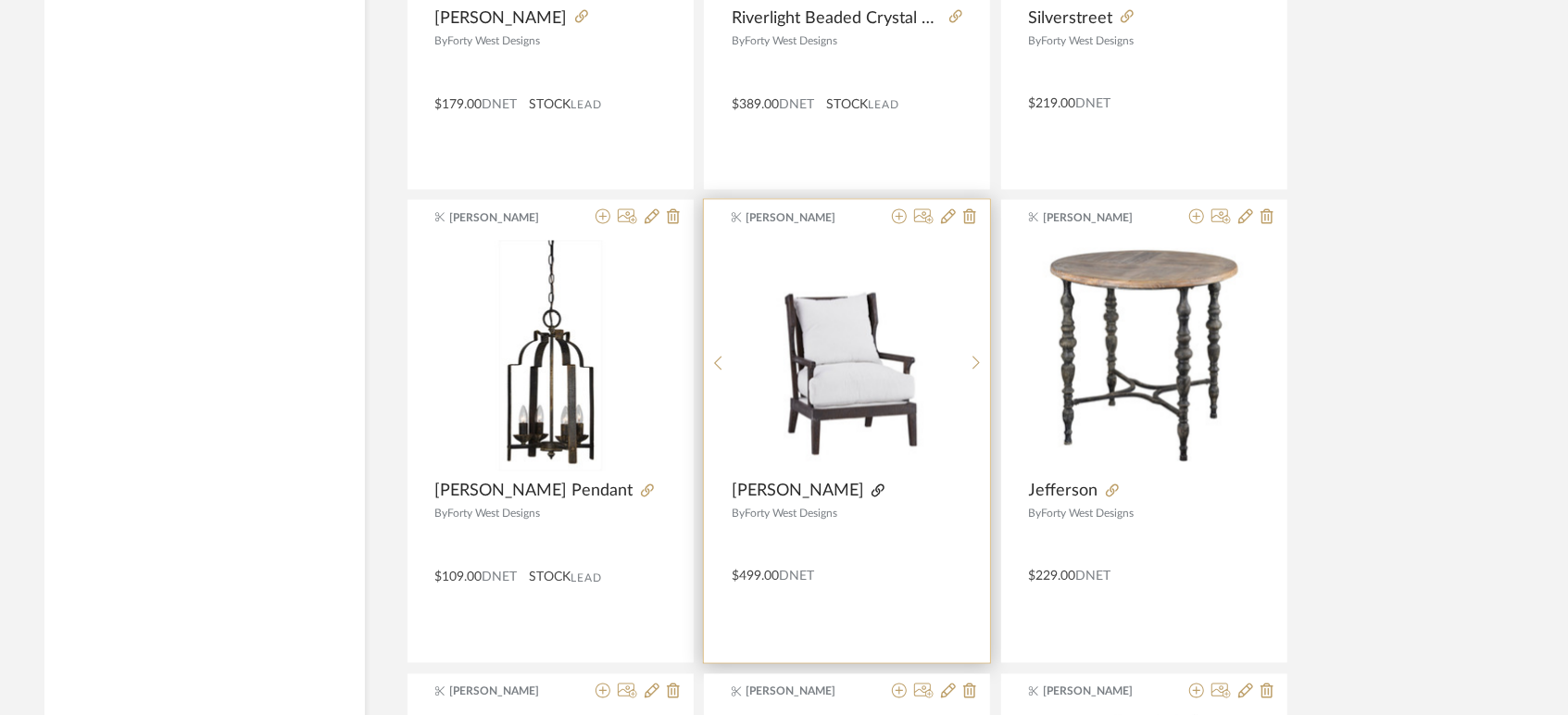 click 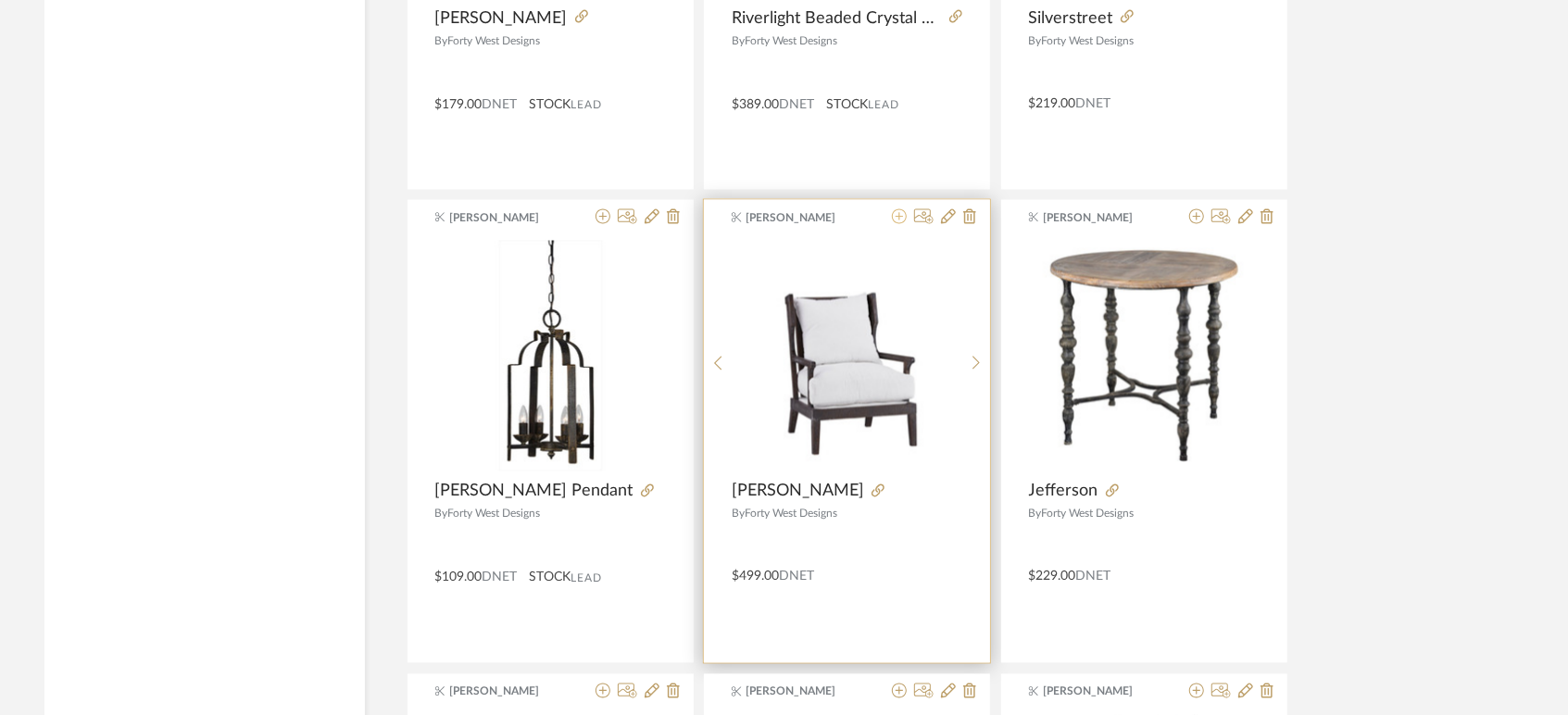 click 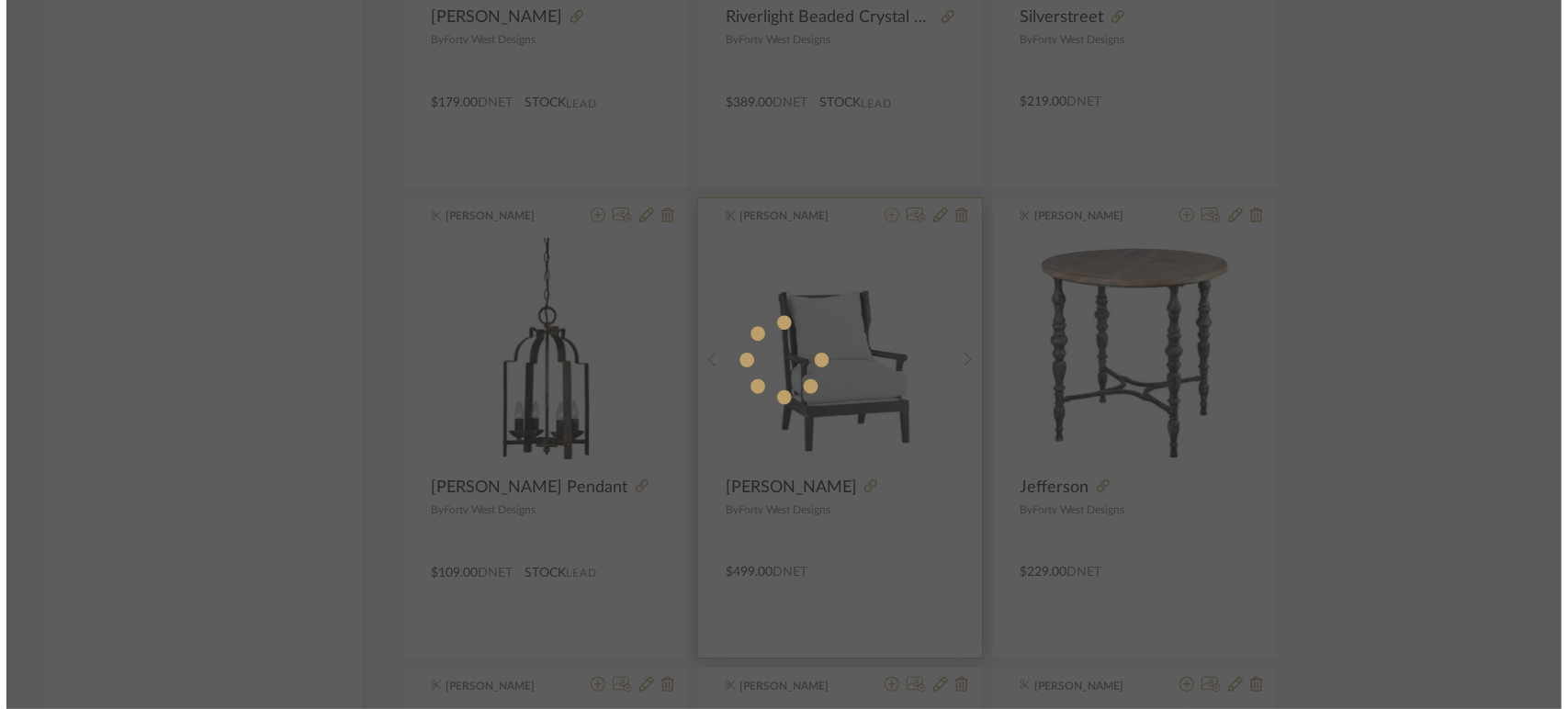 scroll, scrollTop: 0, scrollLeft: 0, axis: both 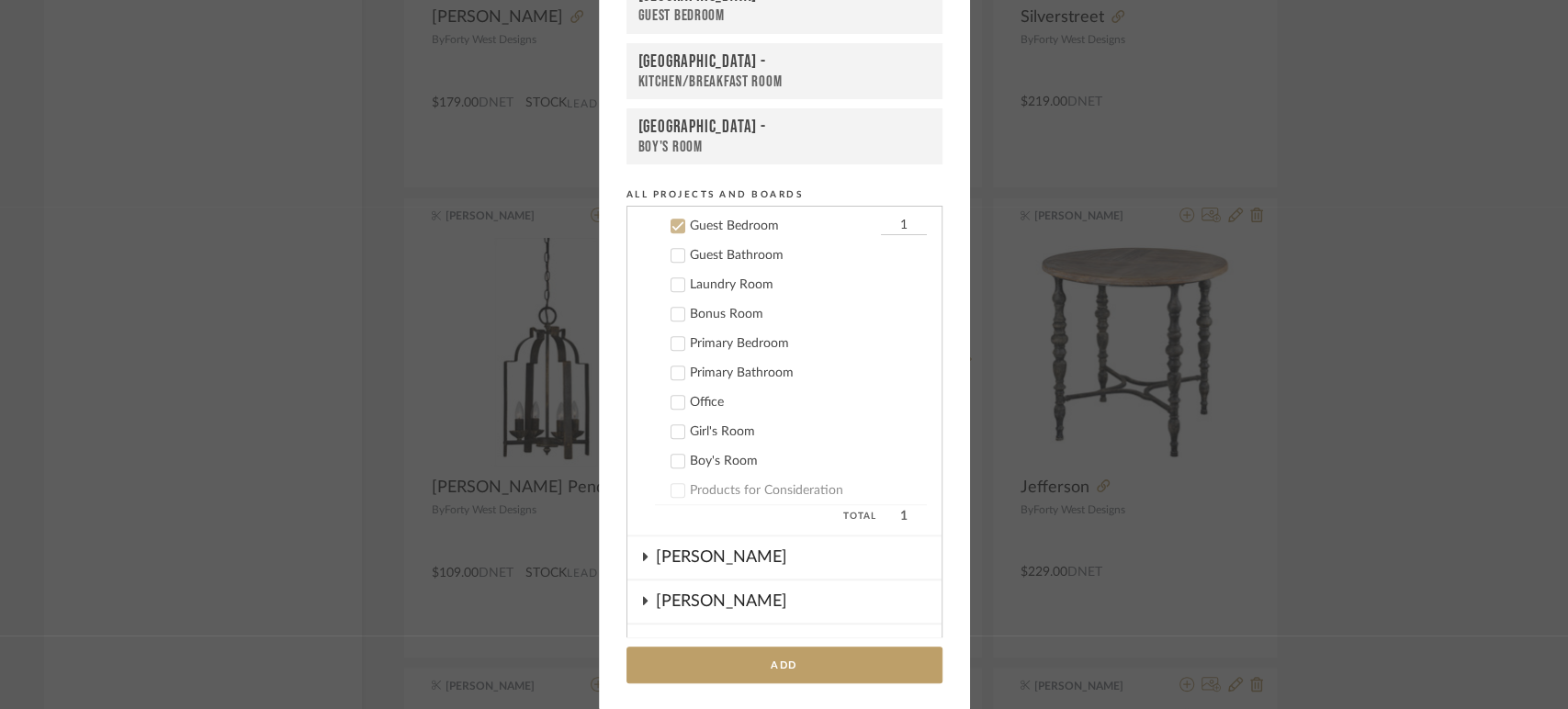 click 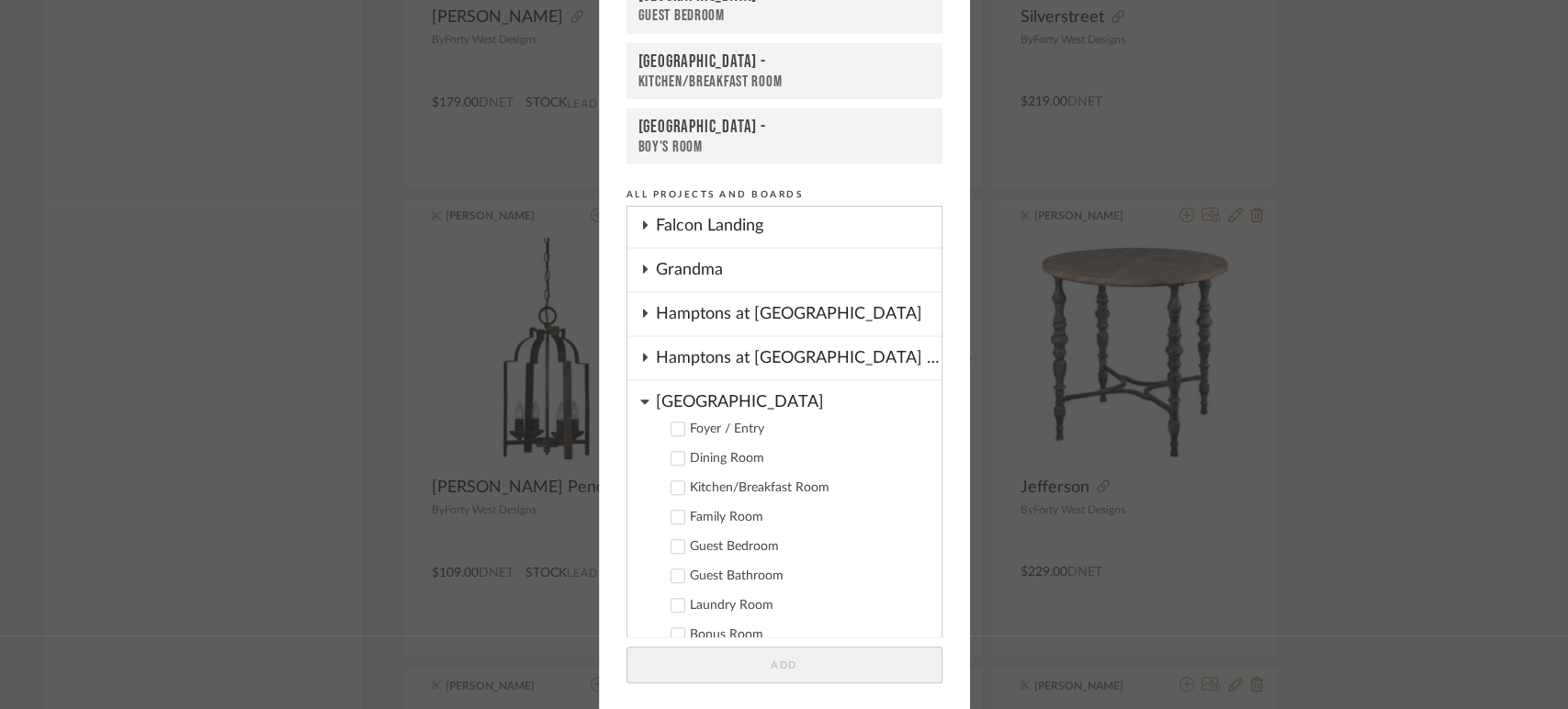 scroll, scrollTop: 530, scrollLeft: 0, axis: vertical 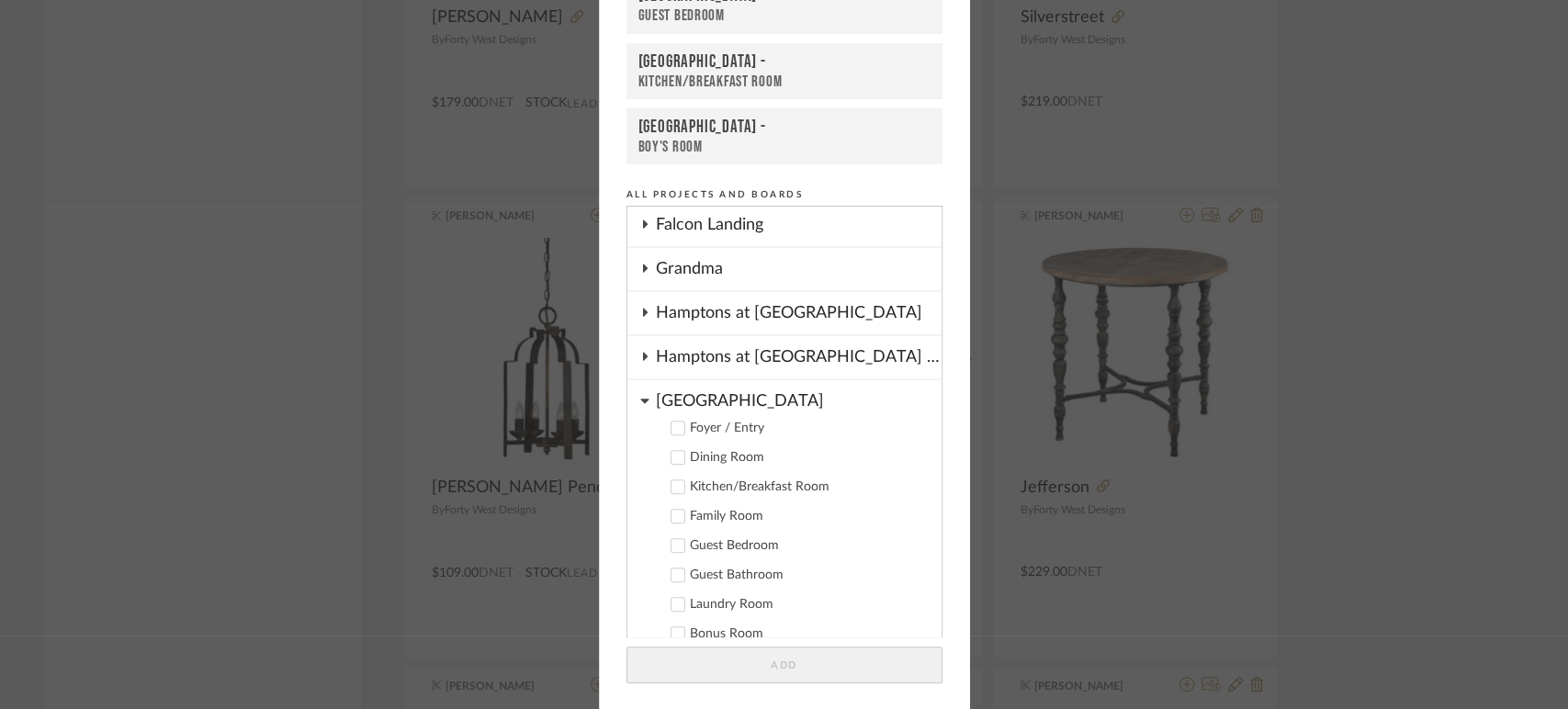 click on "Foyer / Entry" at bounding box center (808, 428) 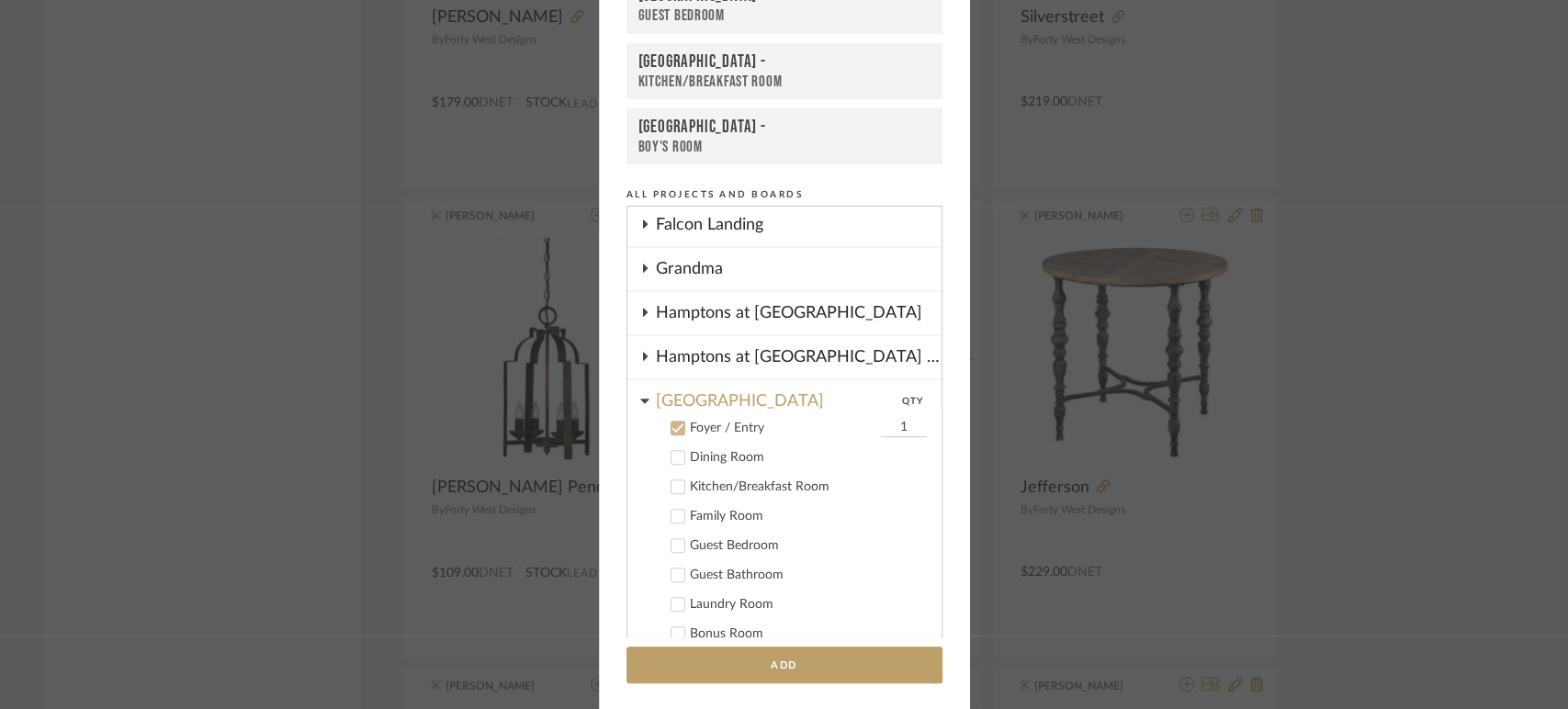 click on "1" at bounding box center (904, 428) 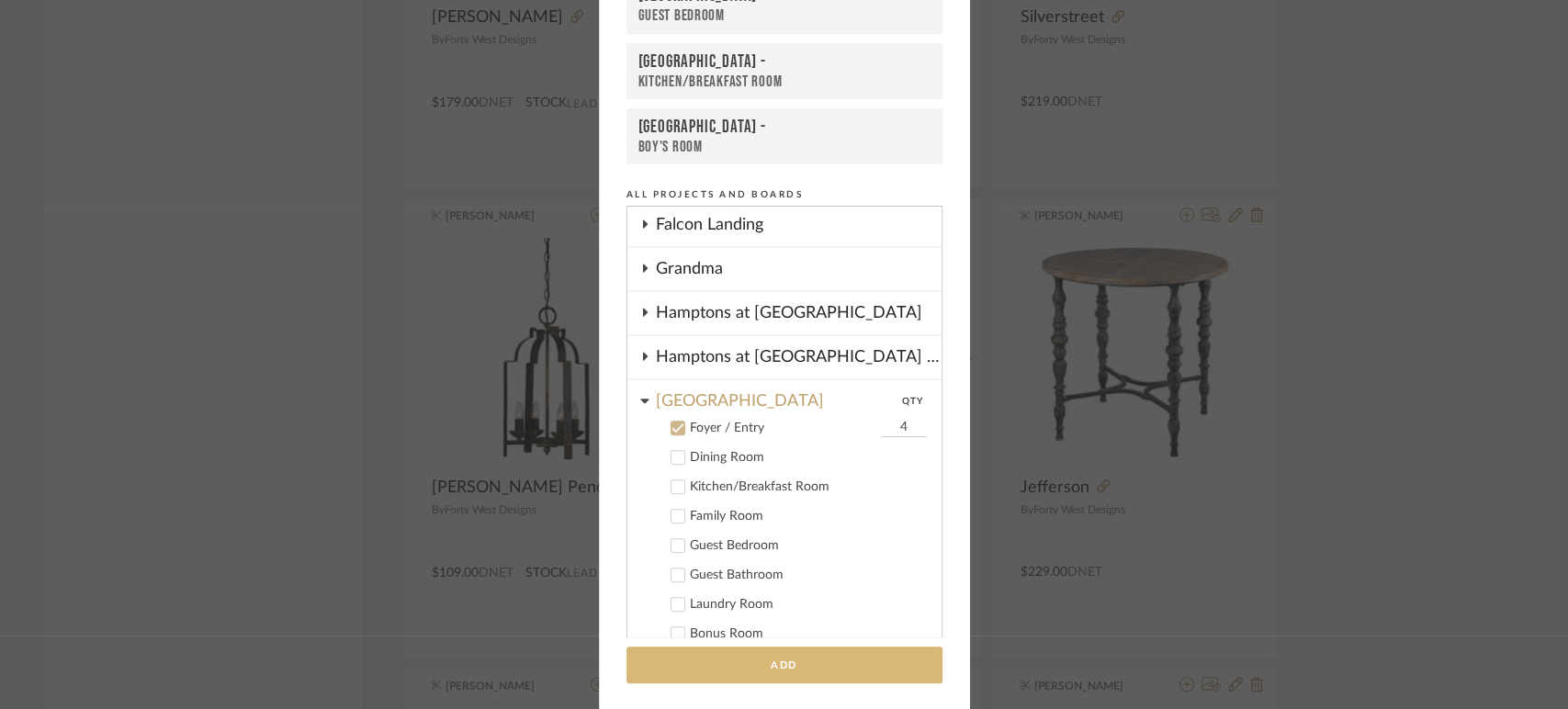 type on "4" 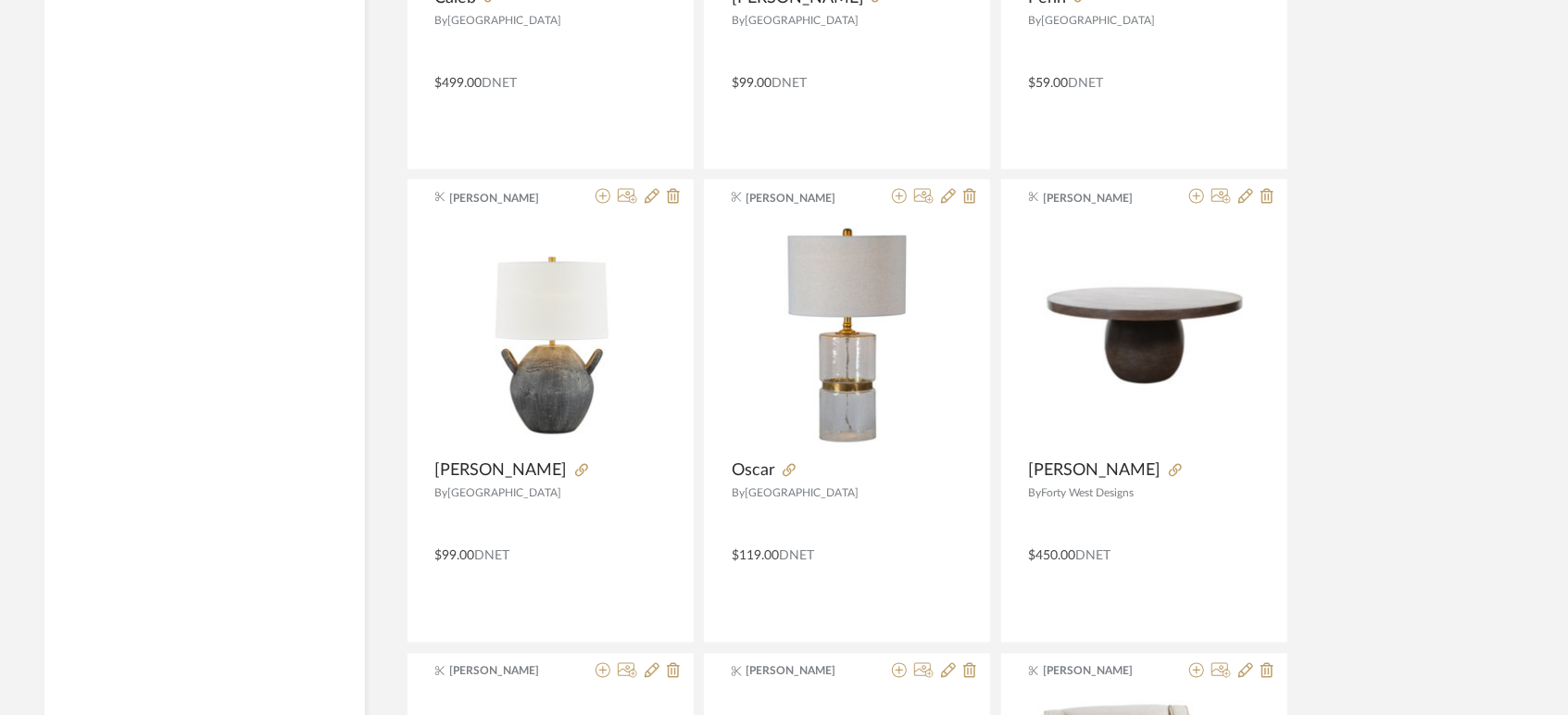 scroll, scrollTop: 2122, scrollLeft: 0, axis: vertical 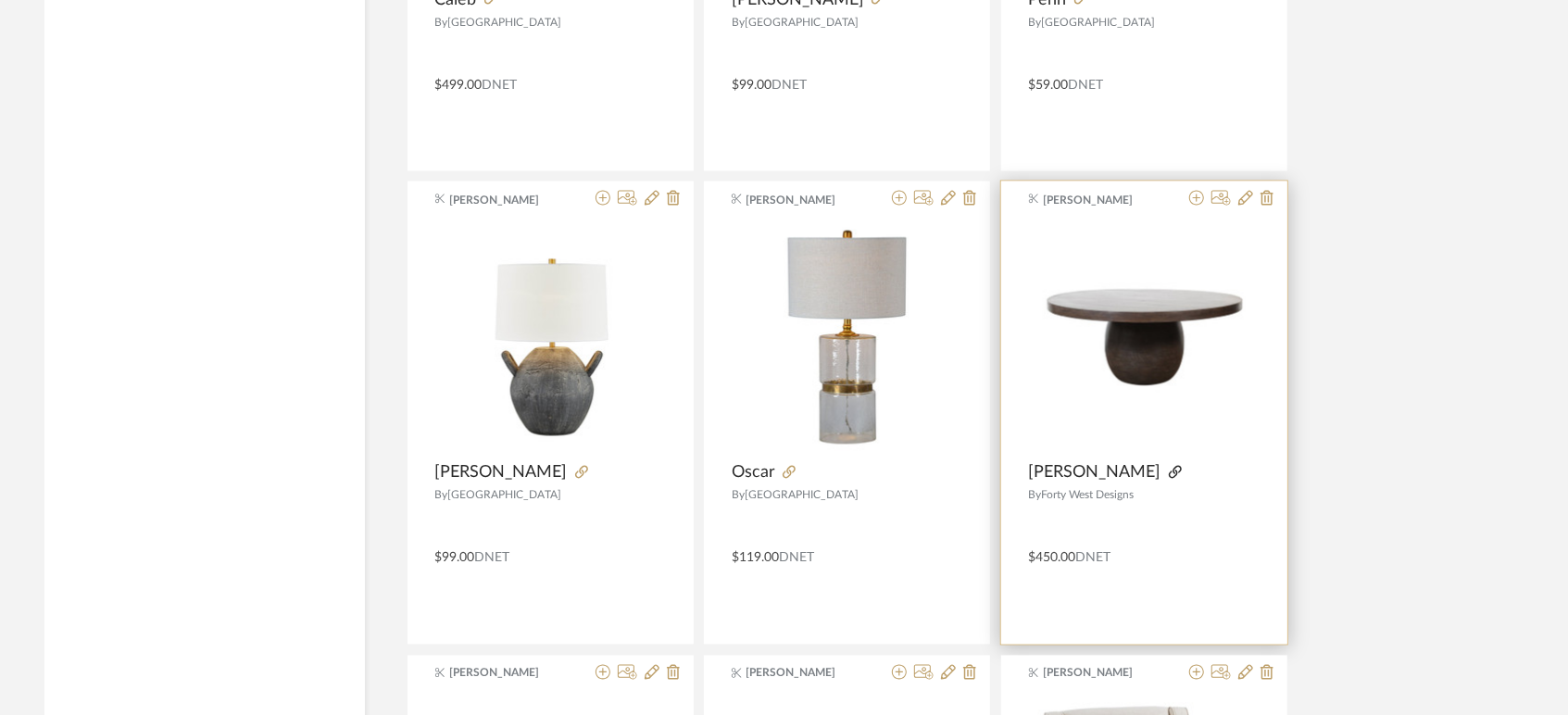 click 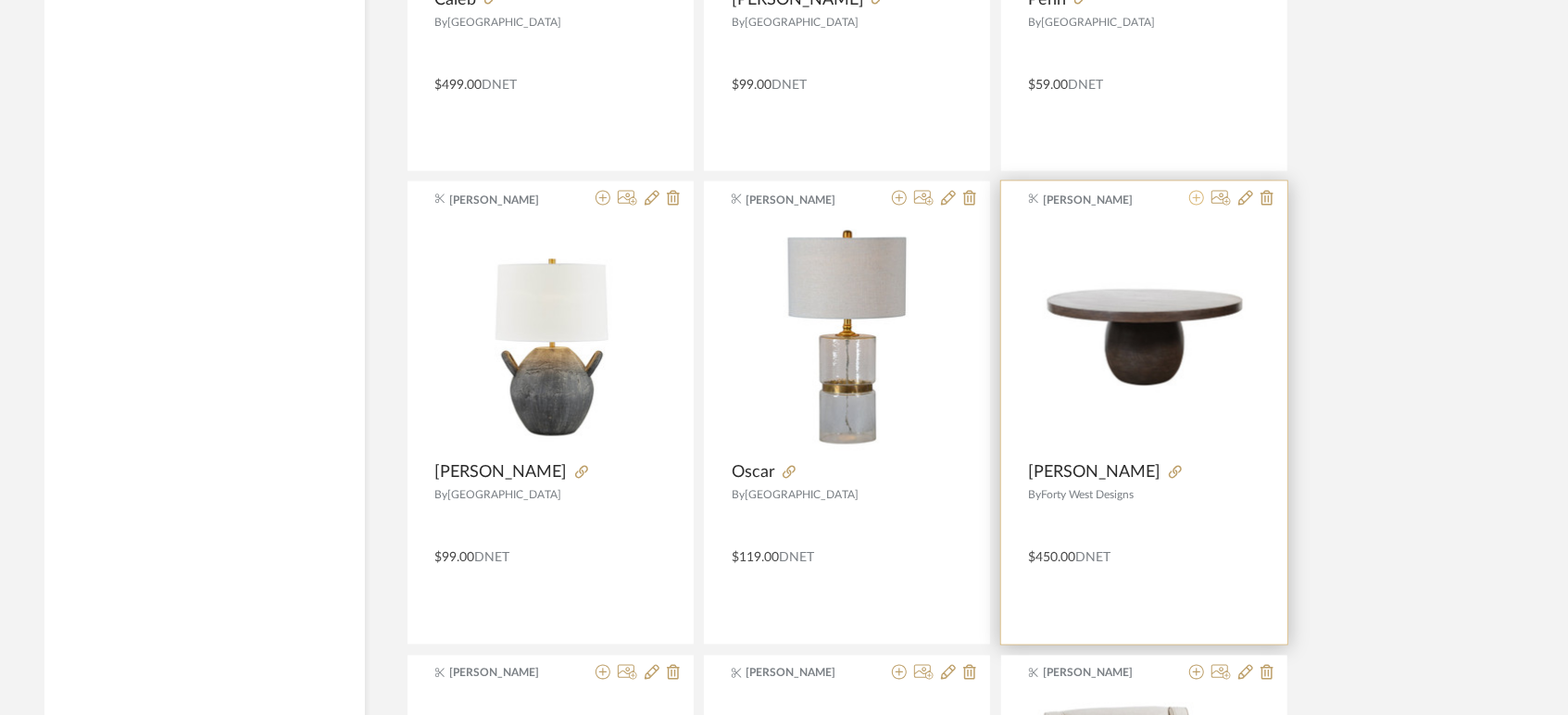 click 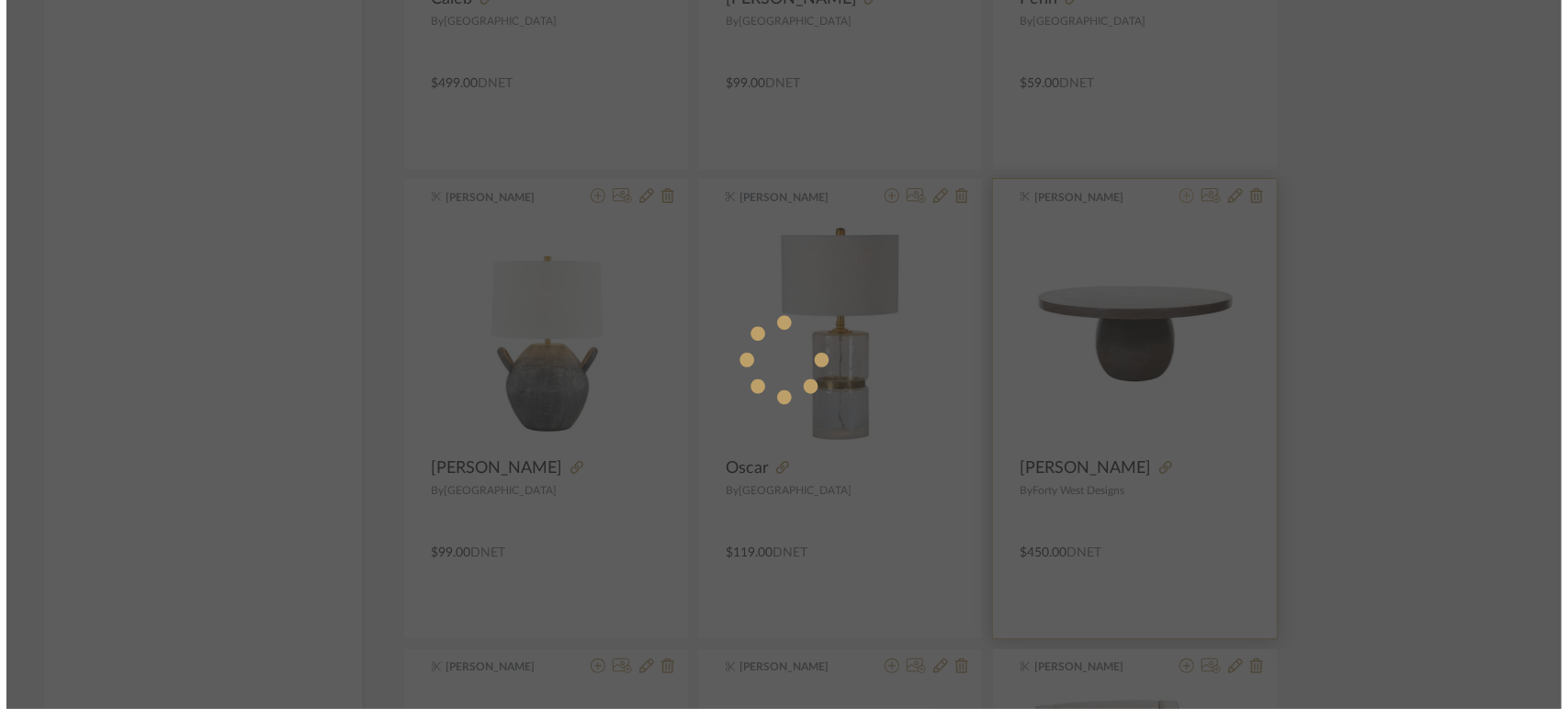 scroll, scrollTop: 0, scrollLeft: 0, axis: both 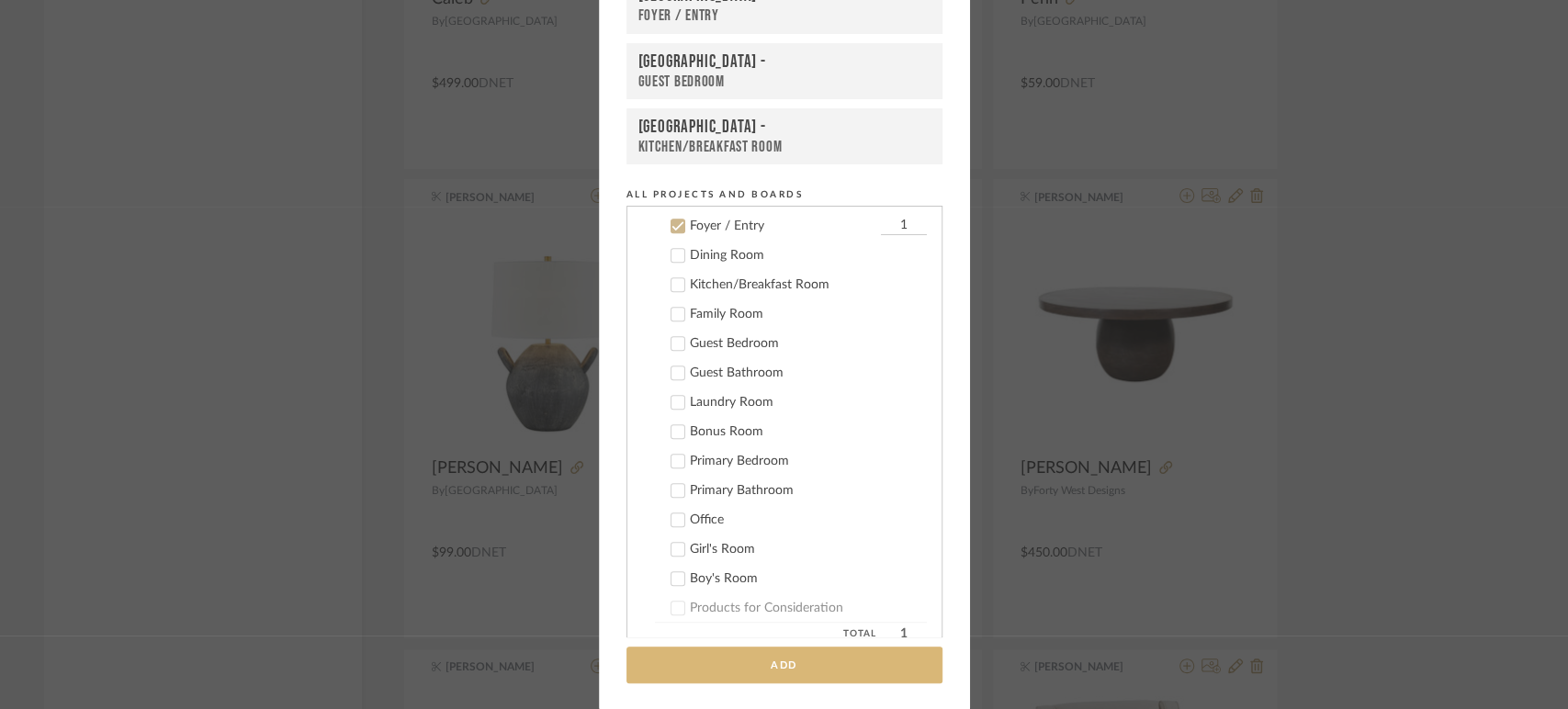 click on "Add" at bounding box center [784, 665] 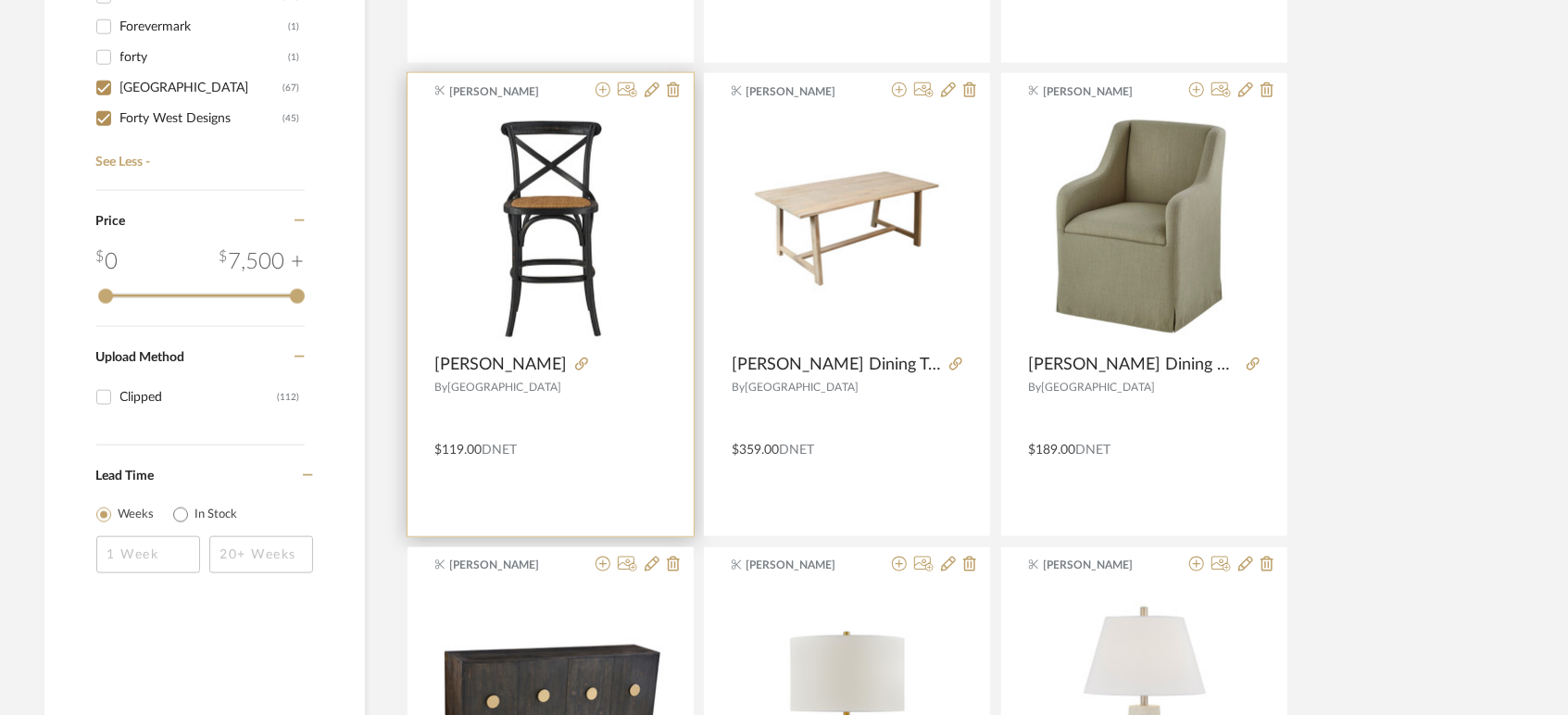 scroll, scrollTop: 0, scrollLeft: 0, axis: both 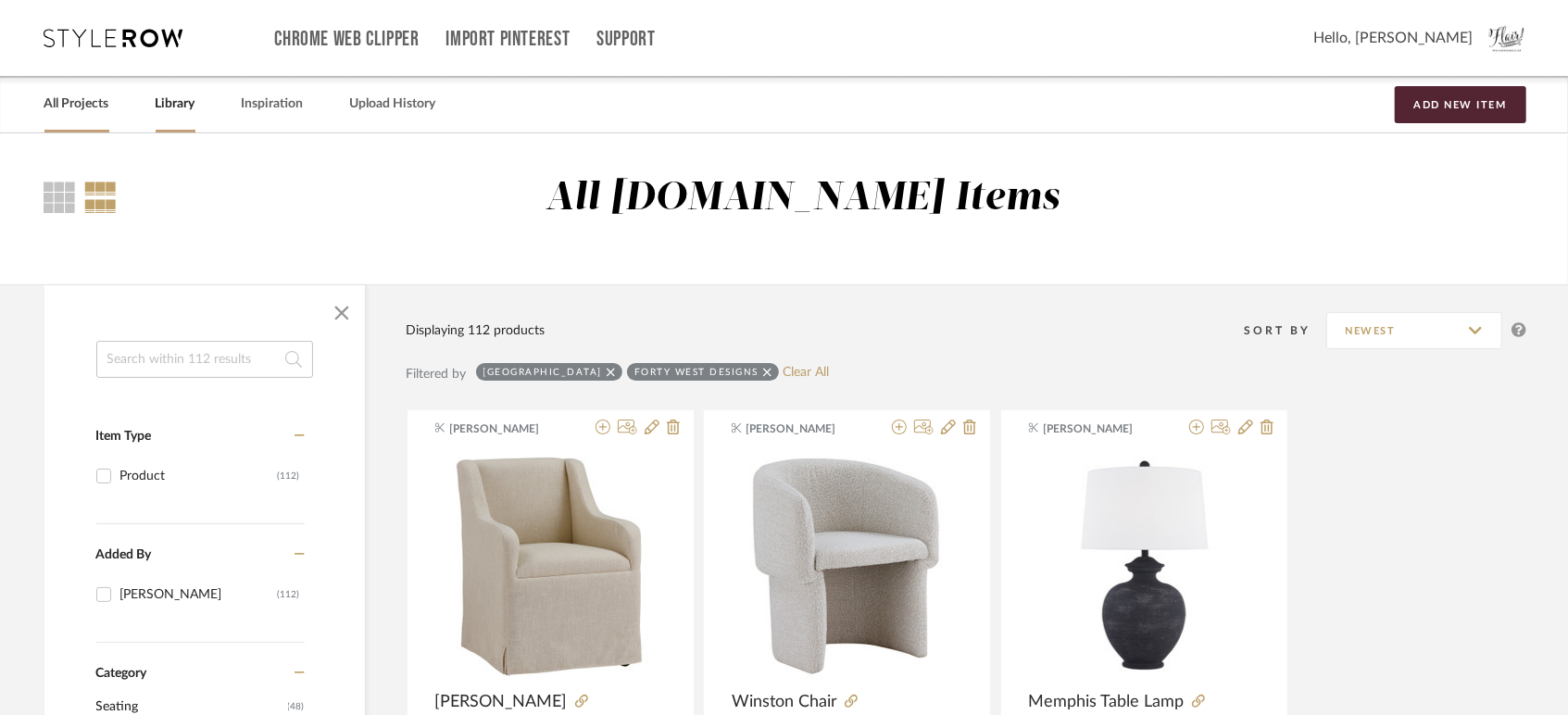 click on "All Projects" at bounding box center [77, 104] 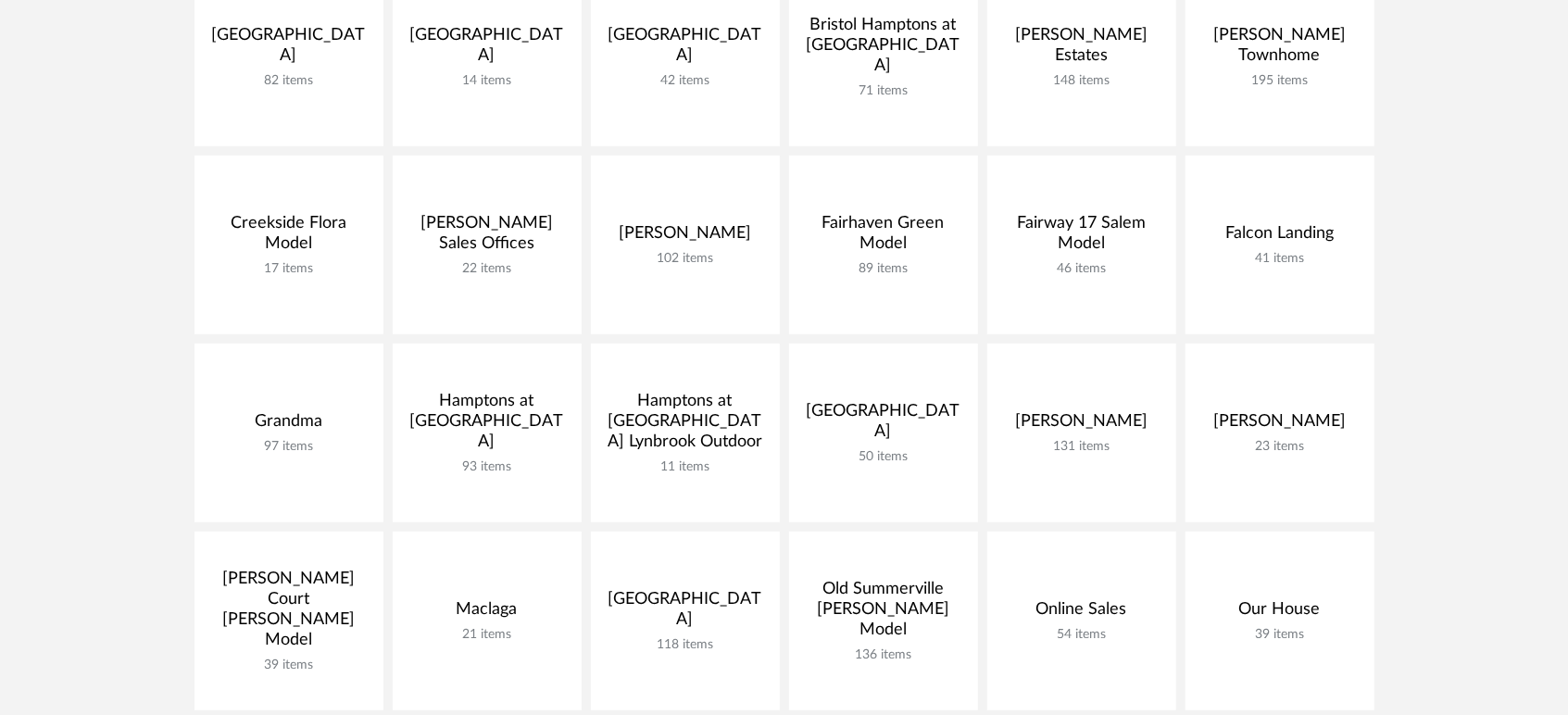 scroll, scrollTop: 494, scrollLeft: 0, axis: vertical 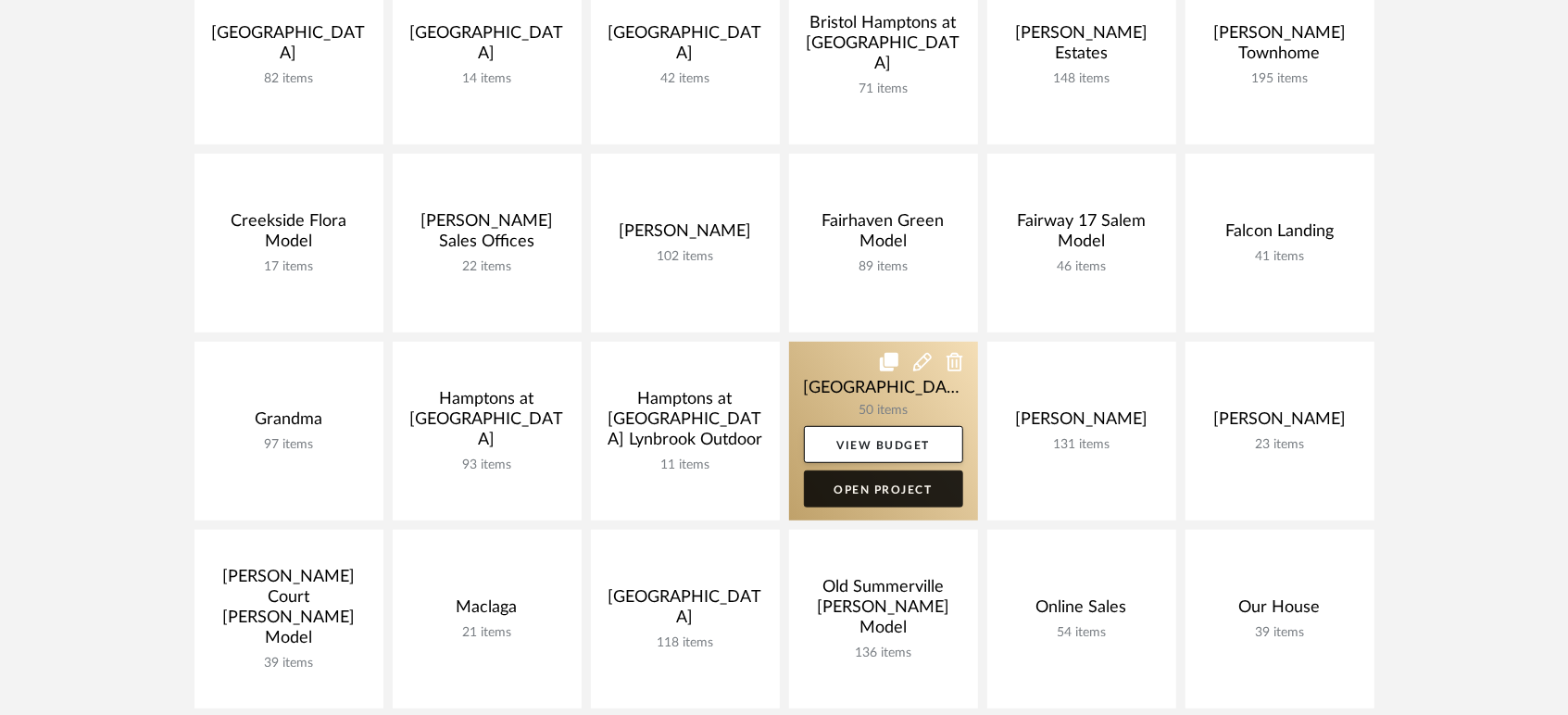 click on "Open Project" 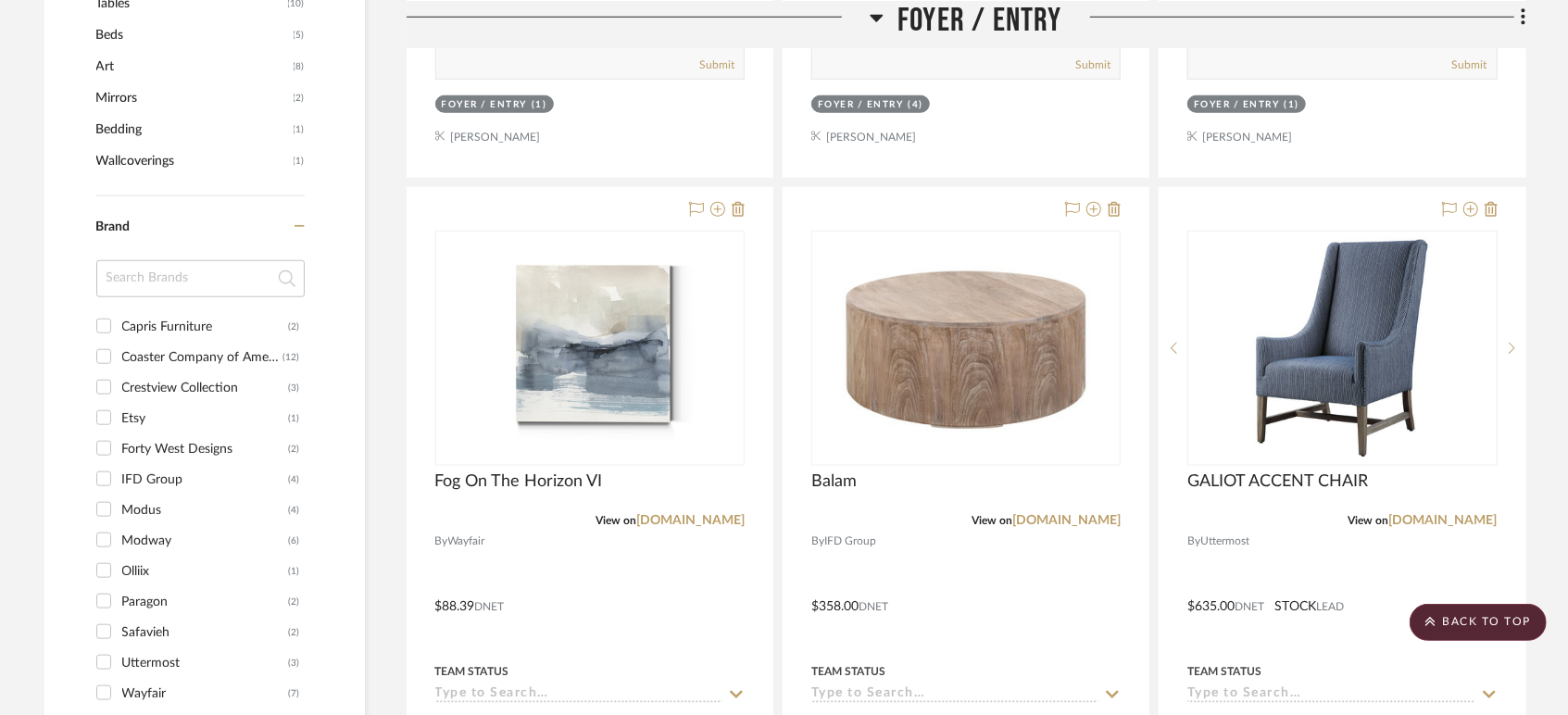 scroll, scrollTop: 1139, scrollLeft: 0, axis: vertical 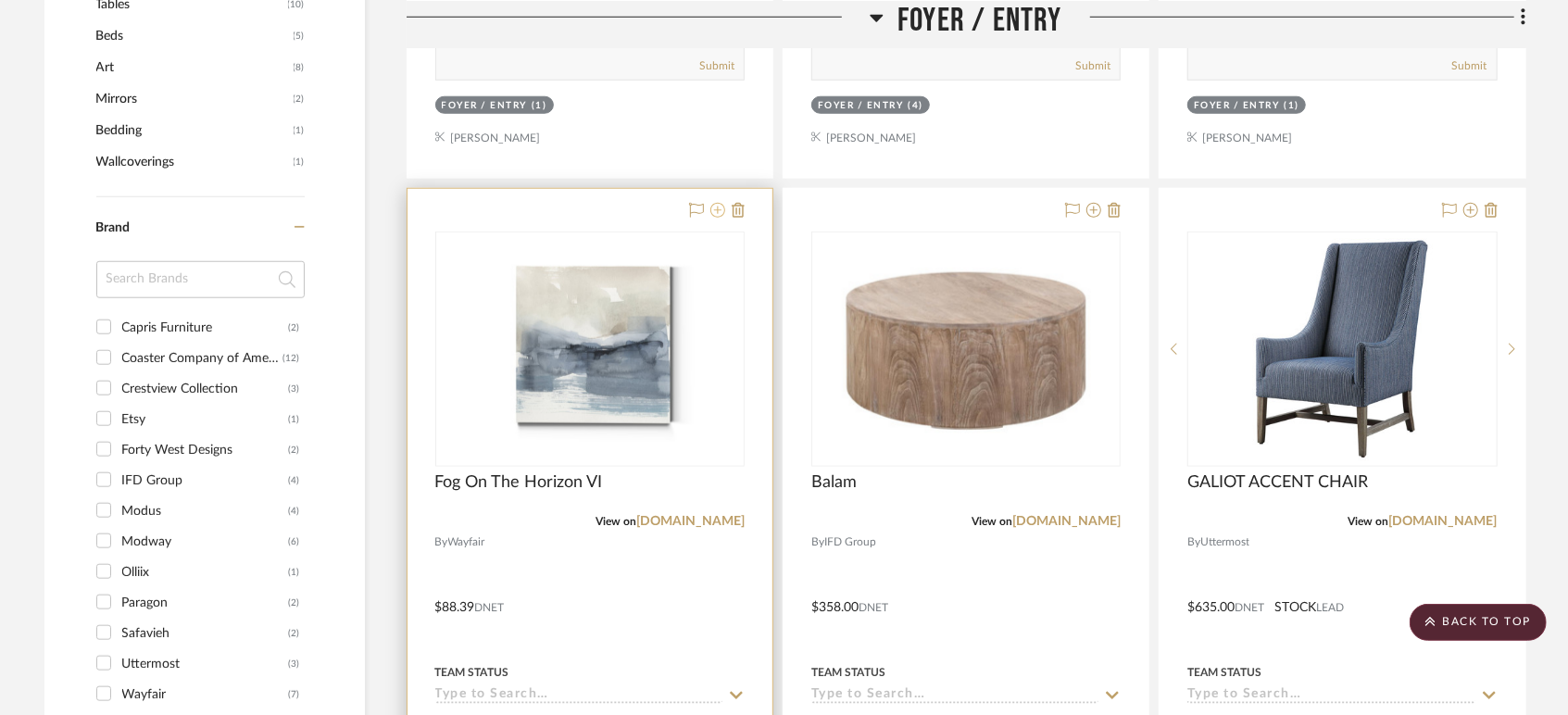 click 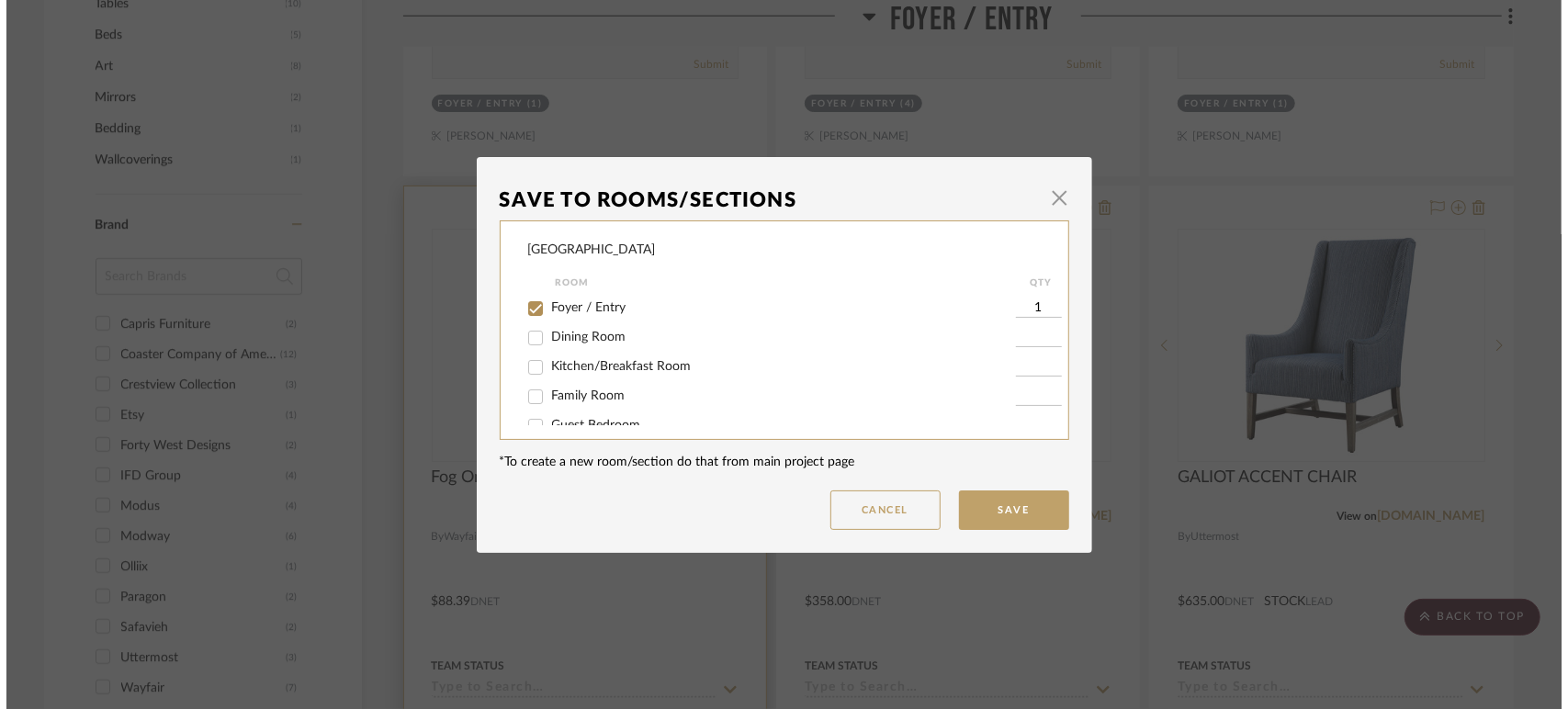 scroll, scrollTop: 0, scrollLeft: 0, axis: both 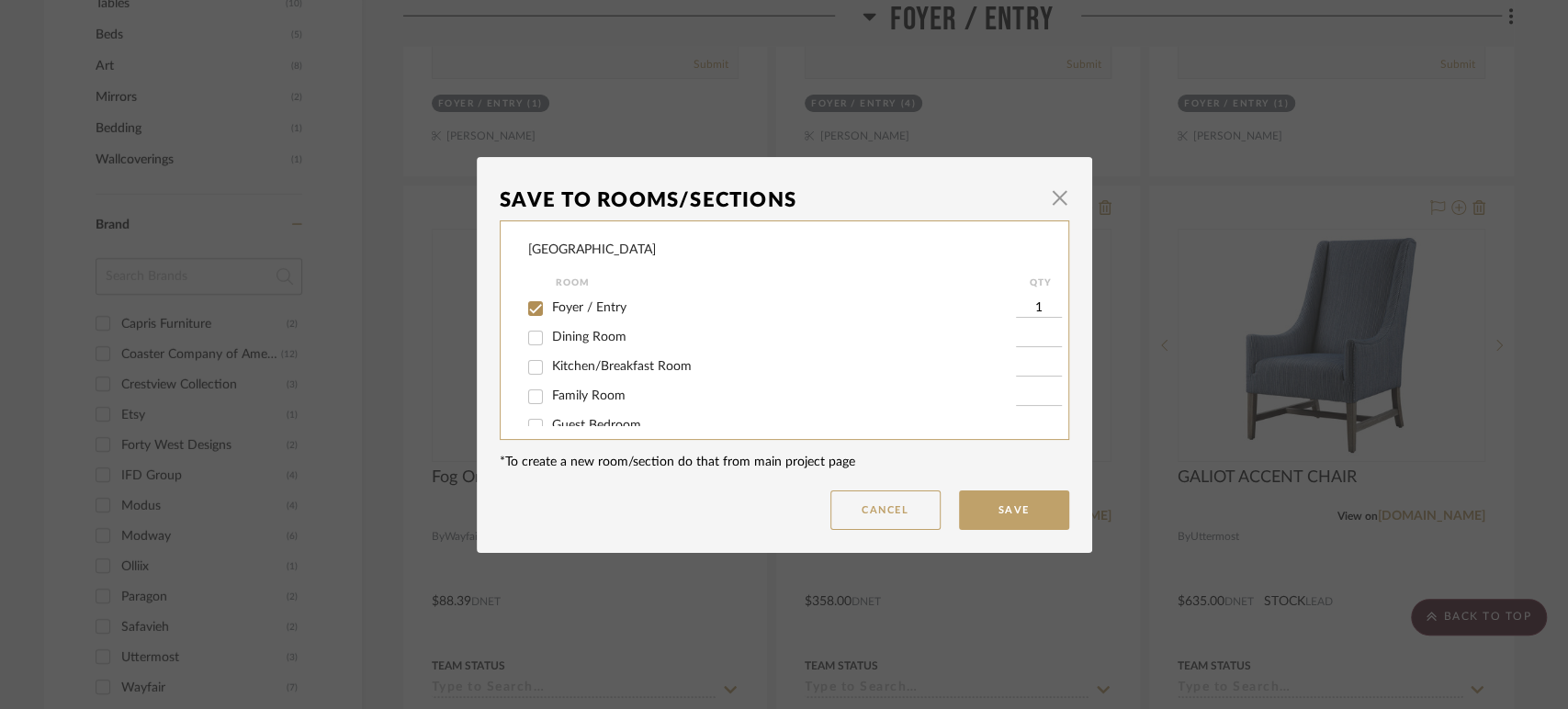 click on "Foyer / Entry" at bounding box center (784, 308) 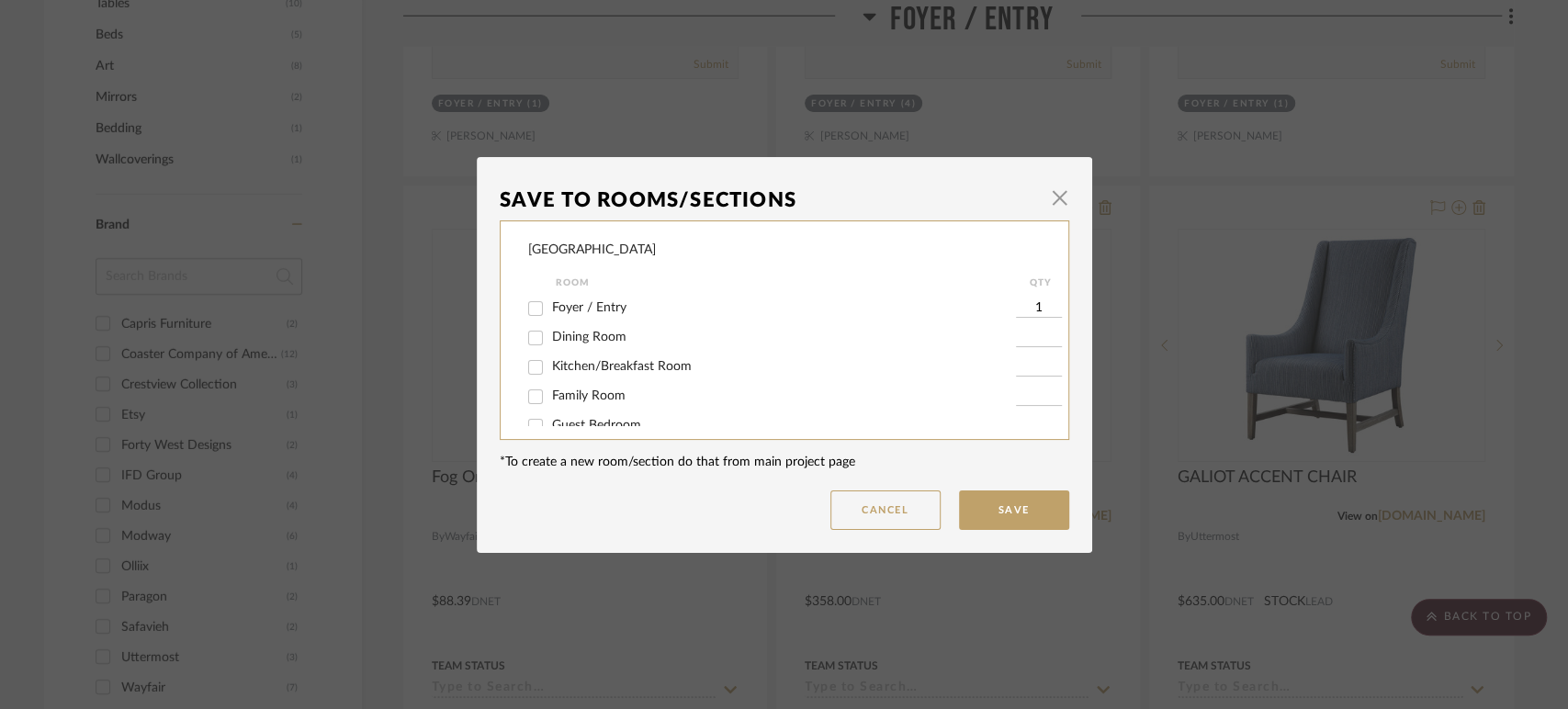 checkbox on "false" 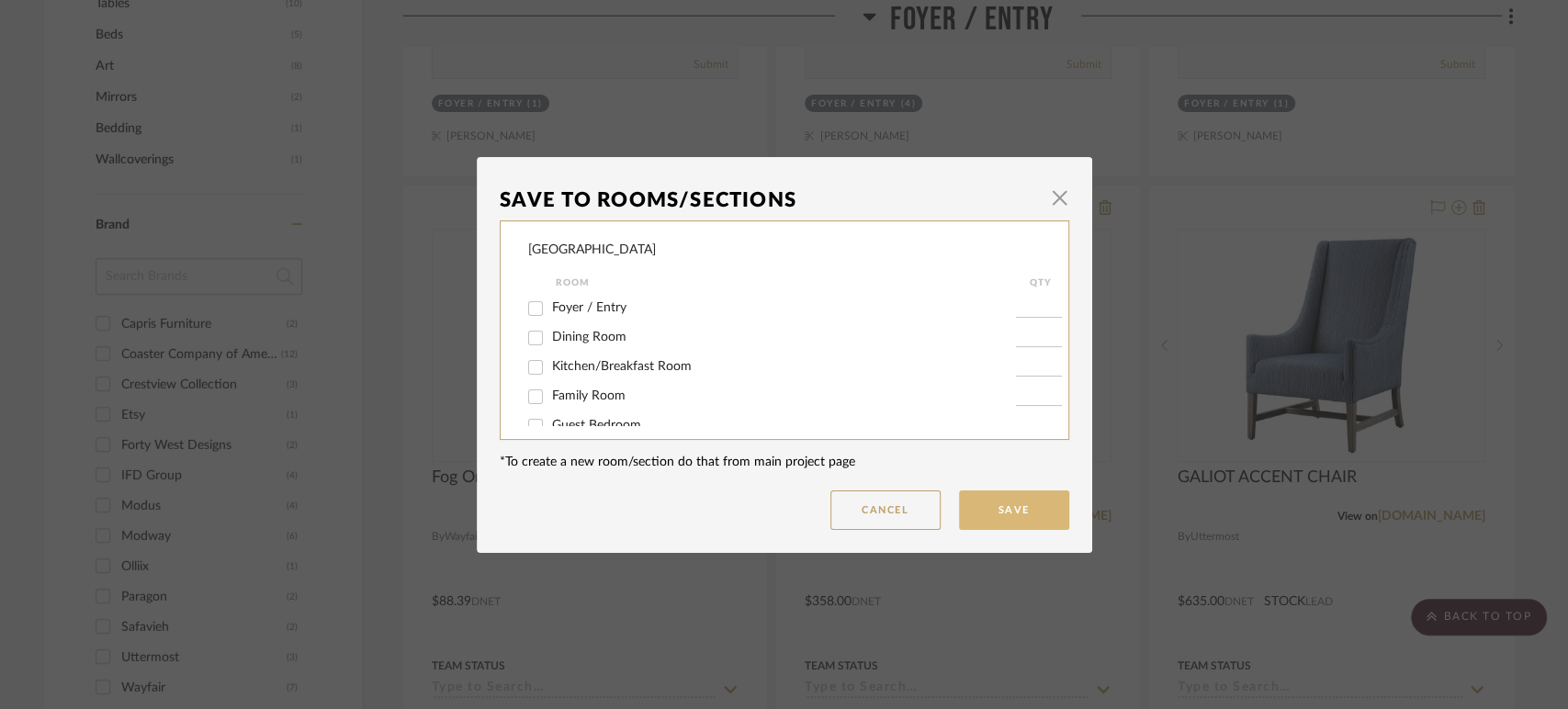 click on "Save" at bounding box center [1014, 510] 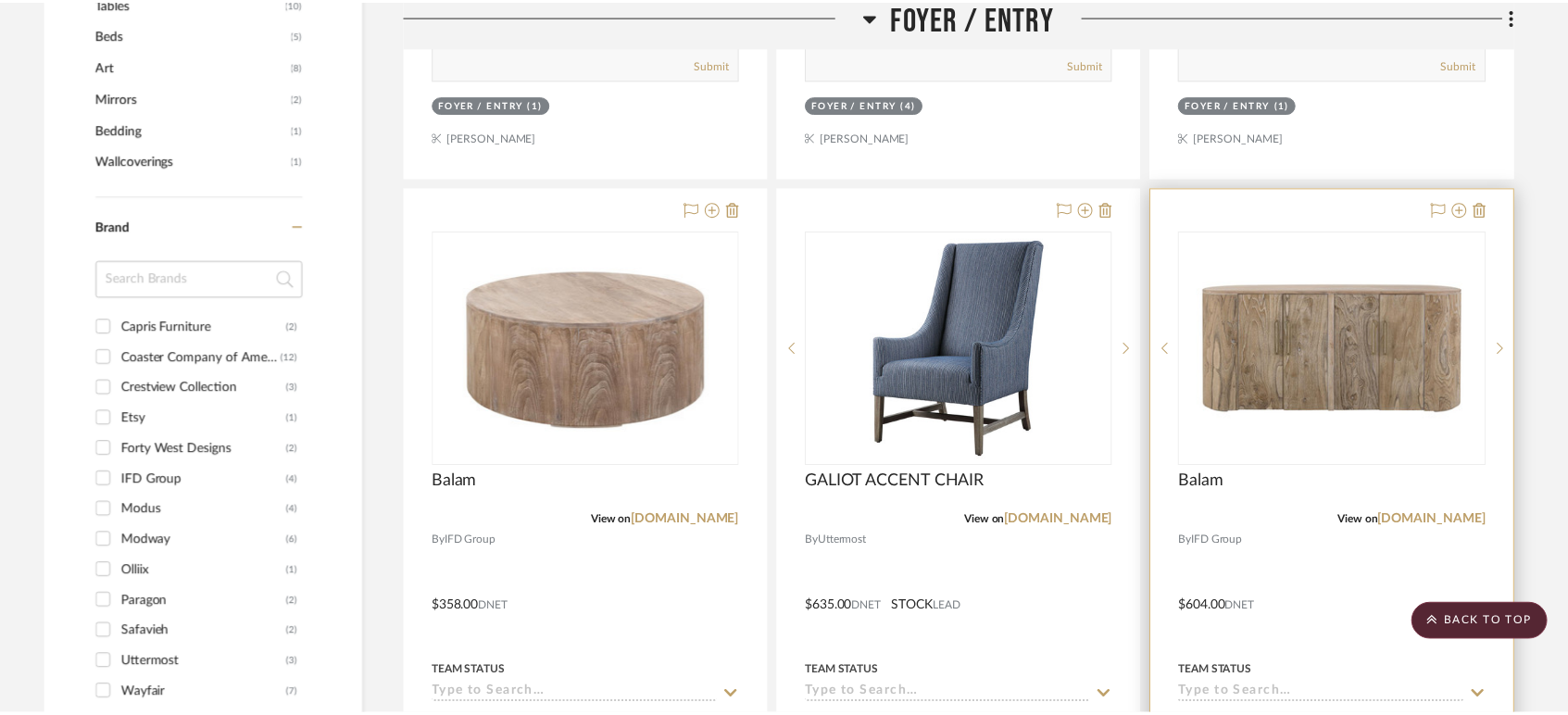 scroll, scrollTop: 1139, scrollLeft: 0, axis: vertical 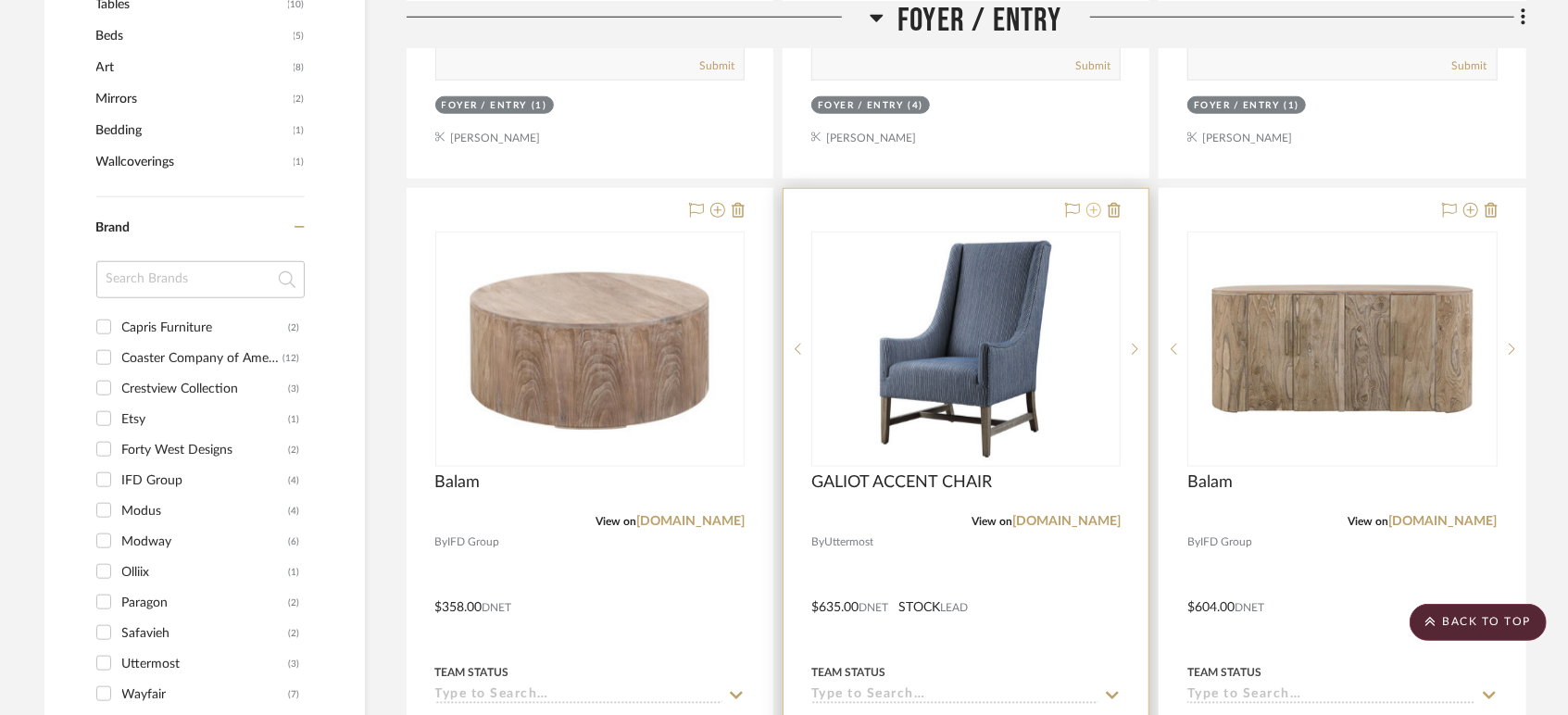 click 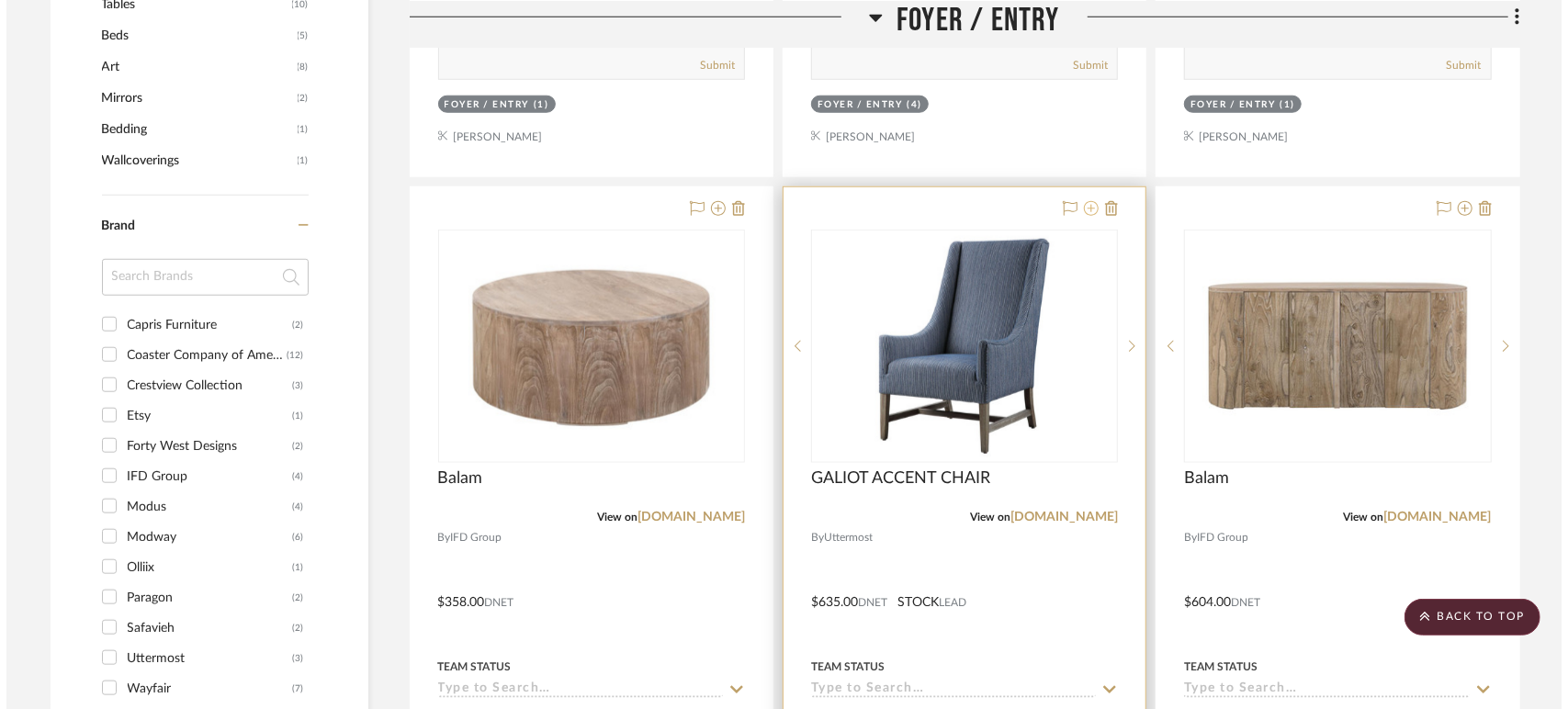 scroll, scrollTop: 0, scrollLeft: 0, axis: both 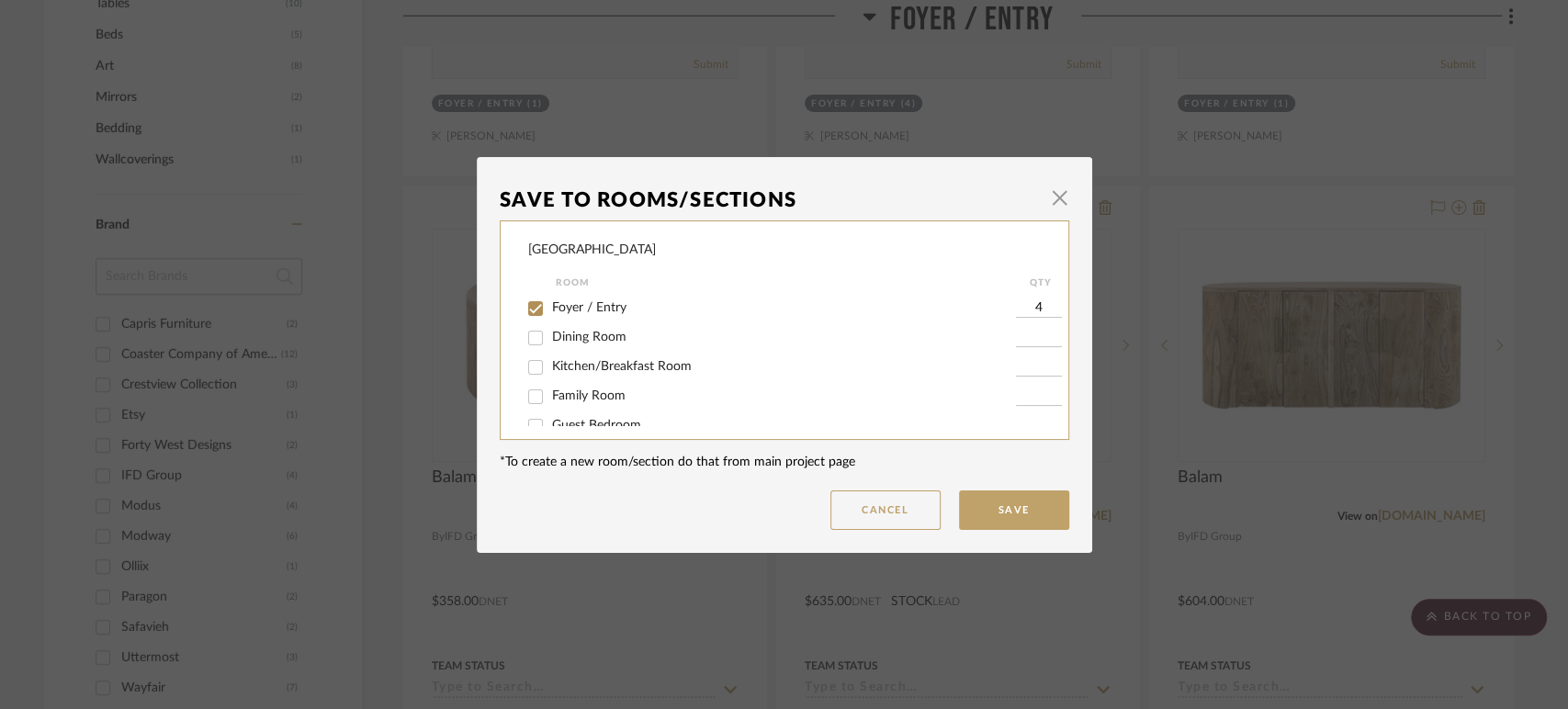 click on "Foyer / Entry" at bounding box center (589, 308) 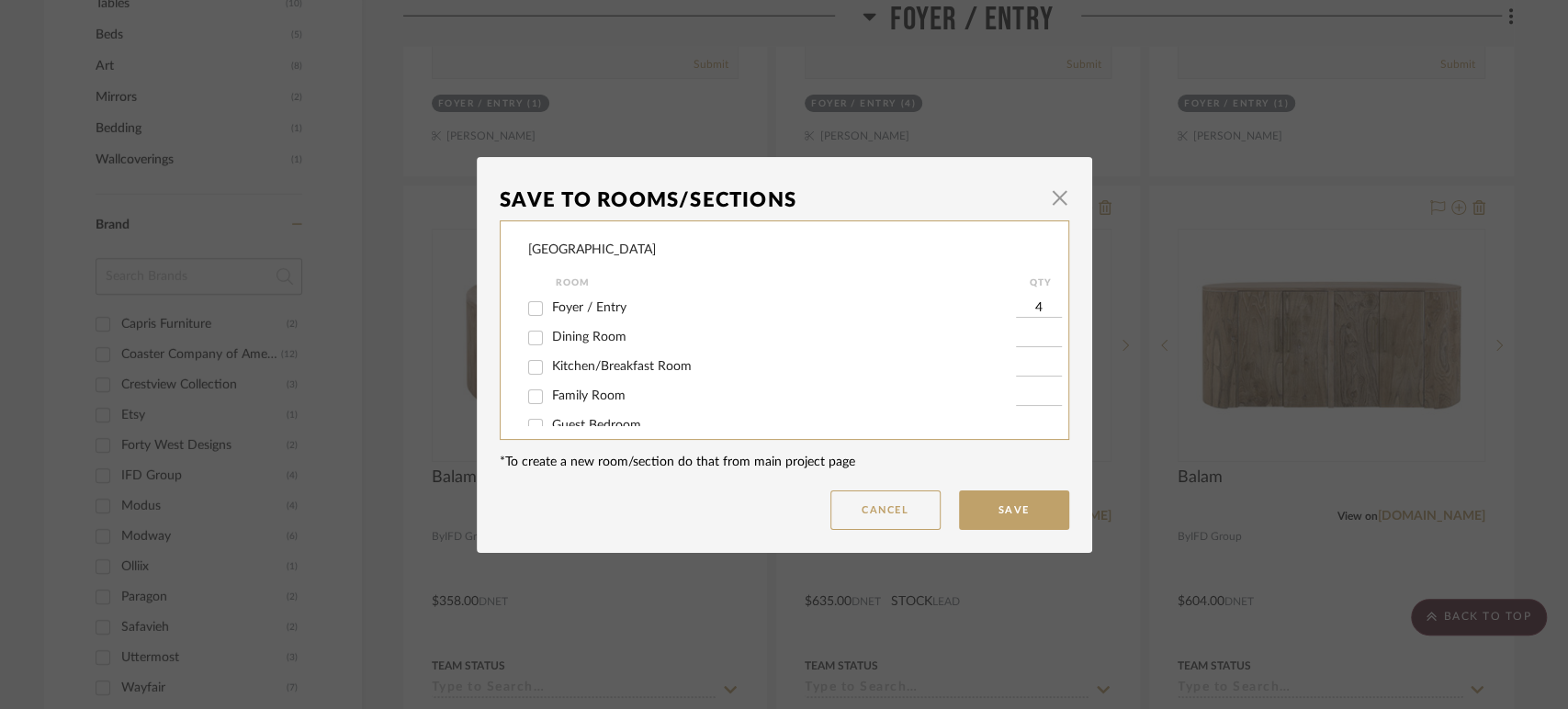 checkbox on "false" 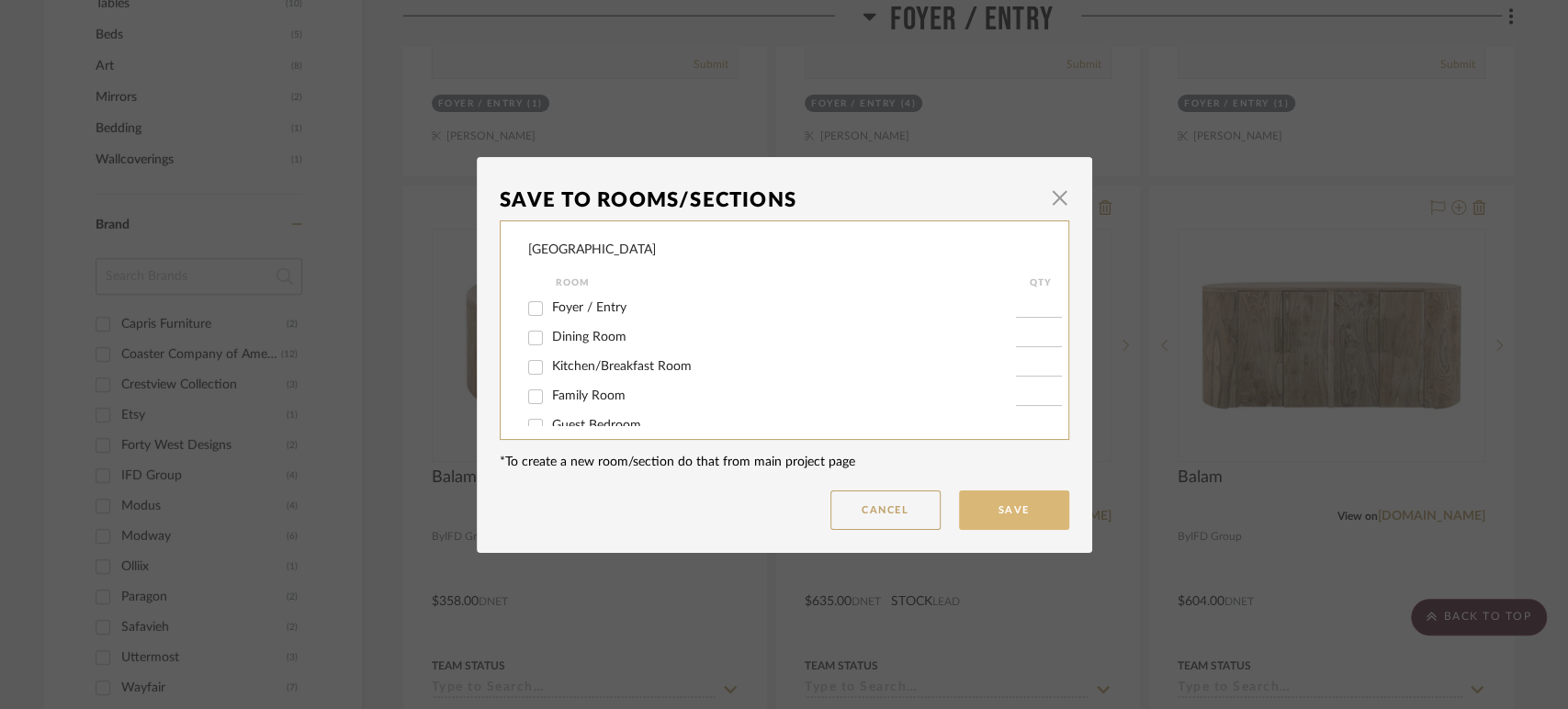 click on "Save" at bounding box center [1014, 510] 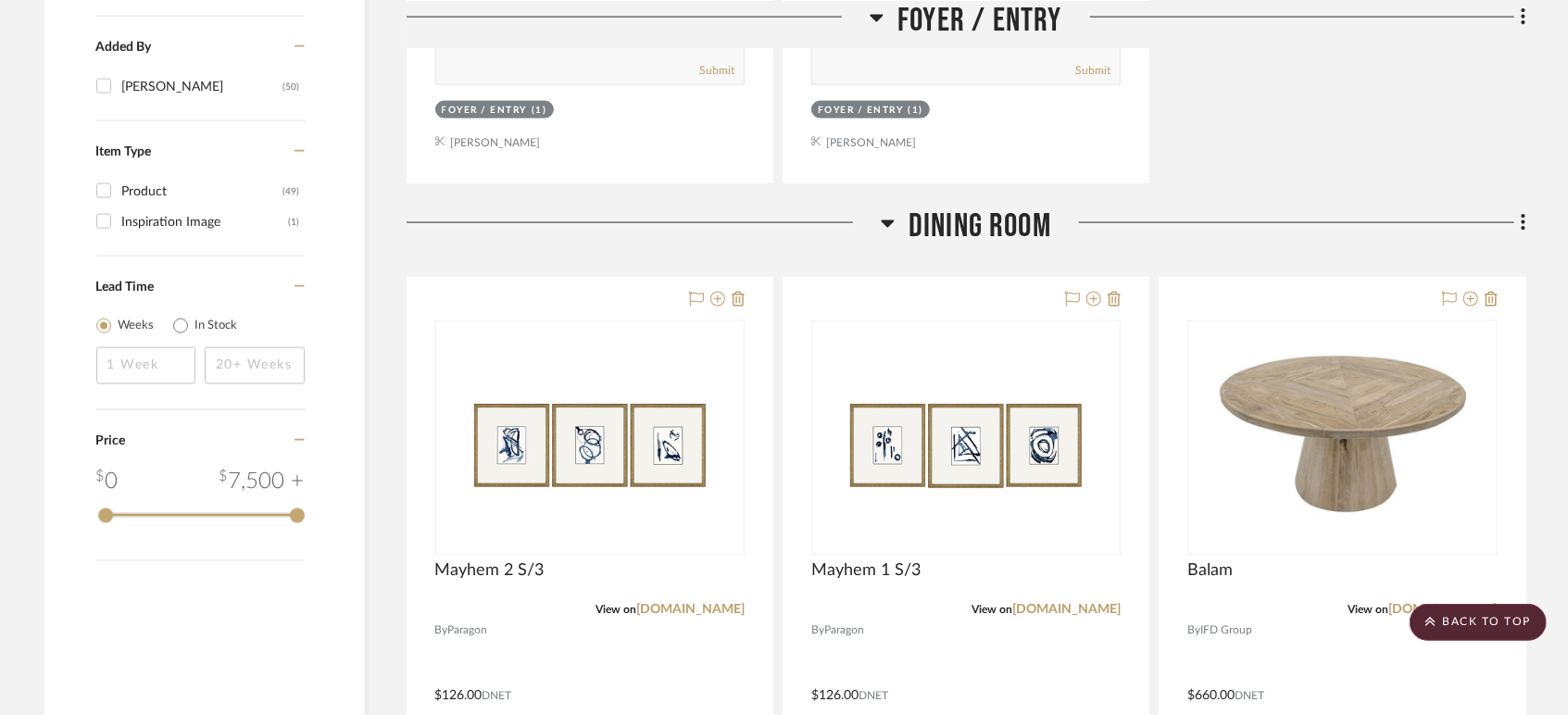 scroll, scrollTop: 1945, scrollLeft: 0, axis: vertical 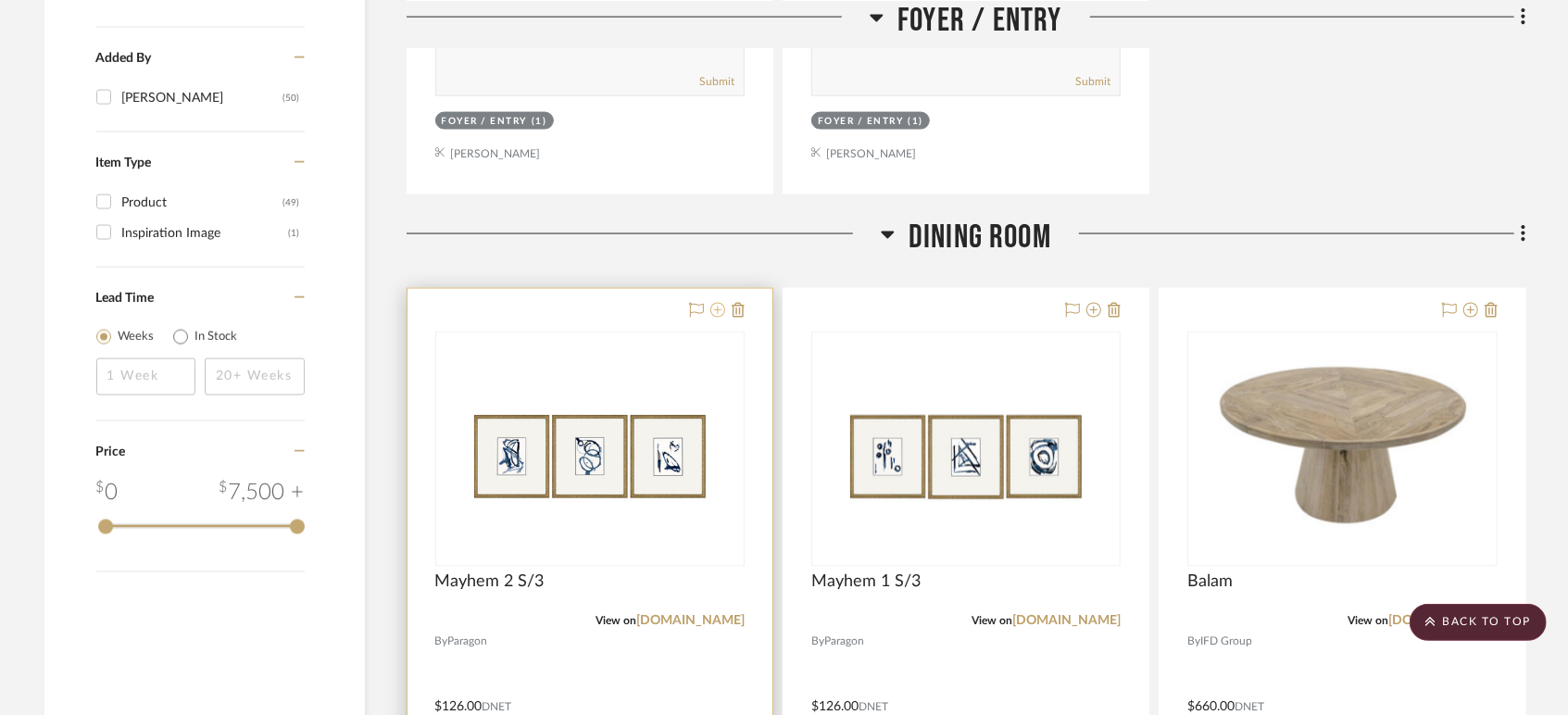 click 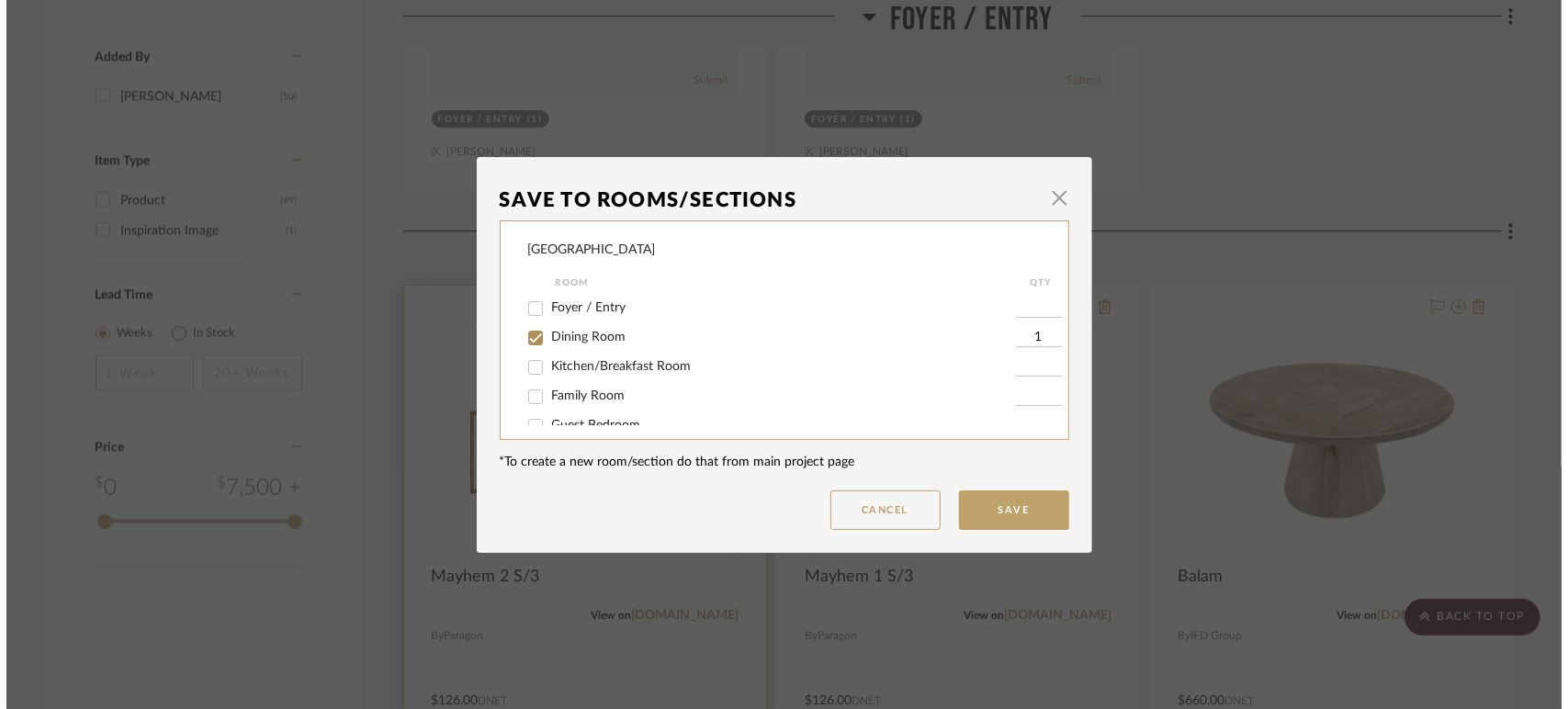 scroll, scrollTop: 0, scrollLeft: 0, axis: both 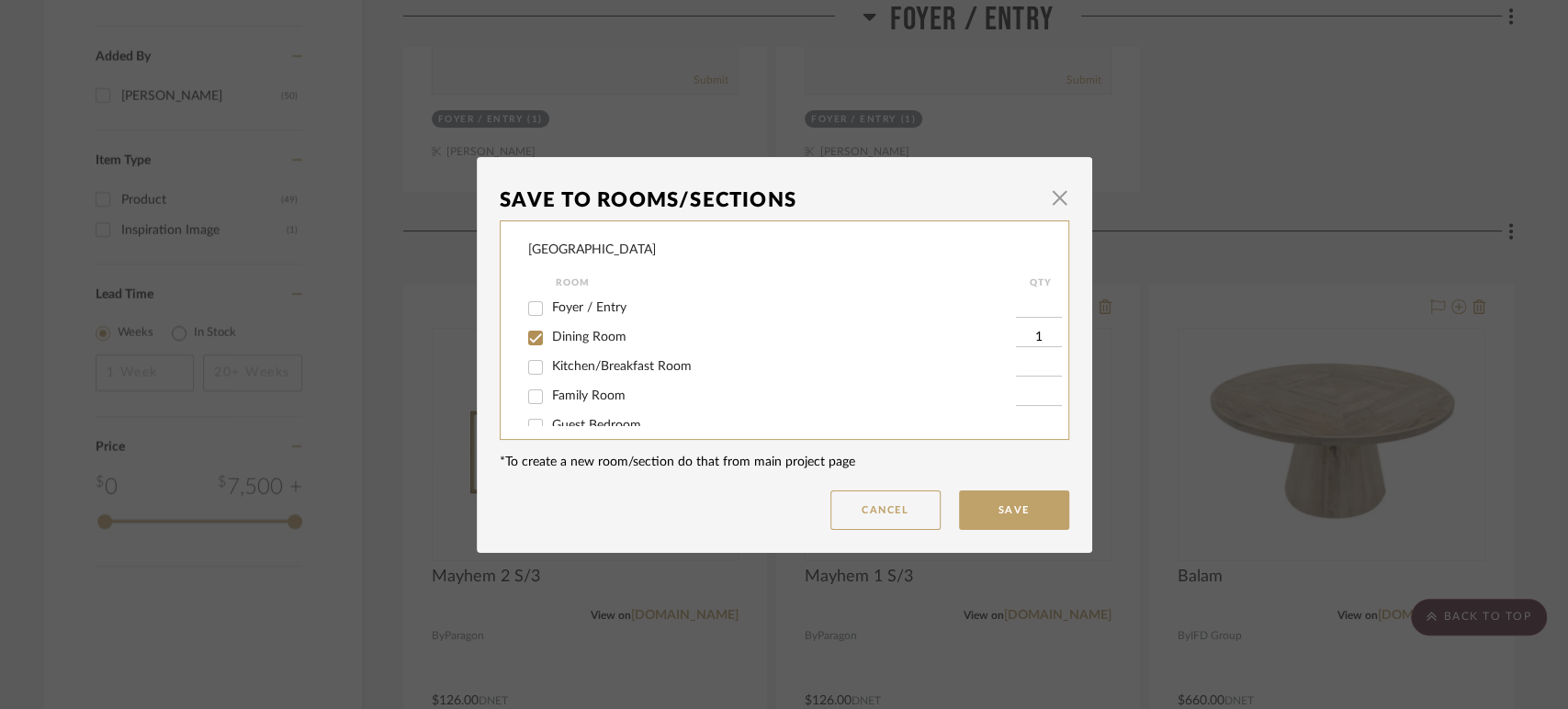 click on "Dining Room" at bounding box center [589, 337] 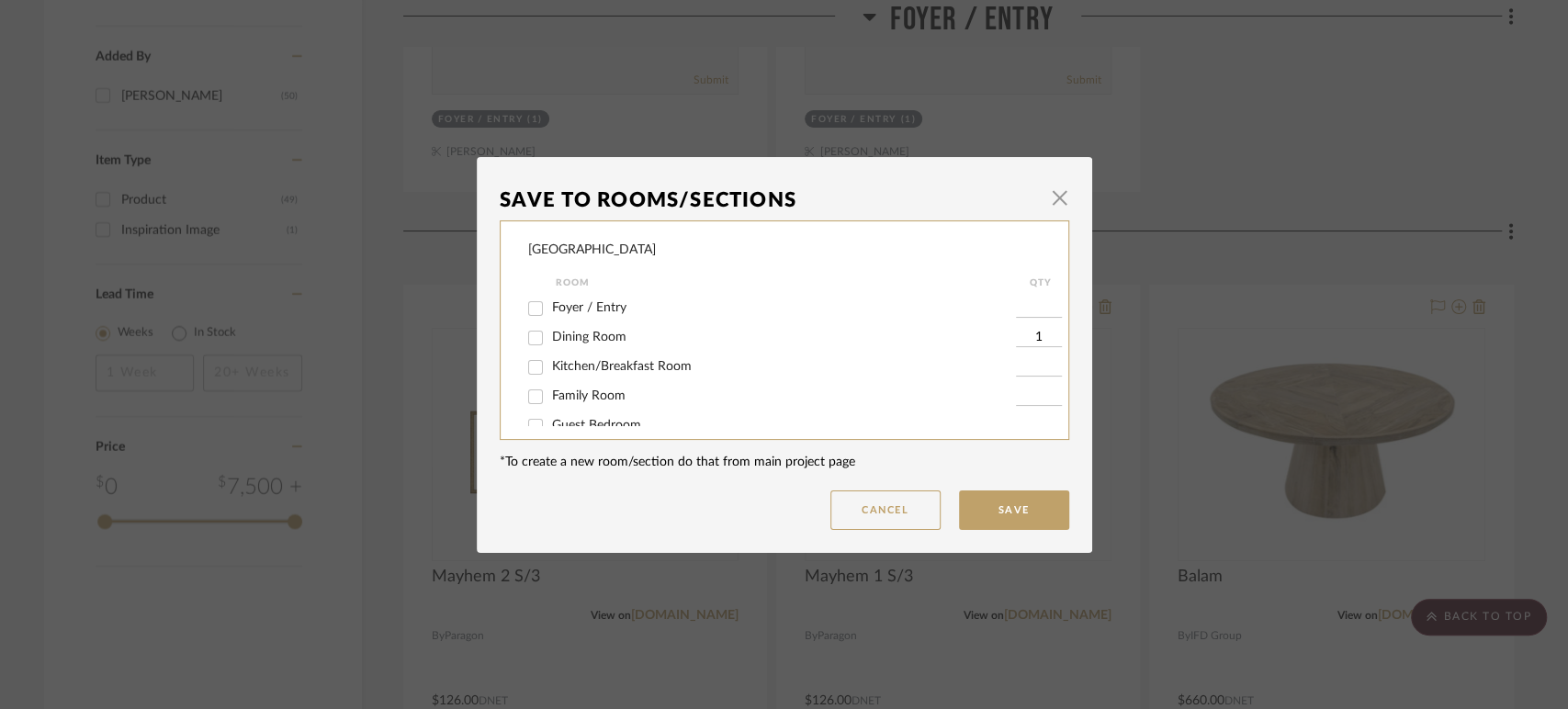checkbox on "false" 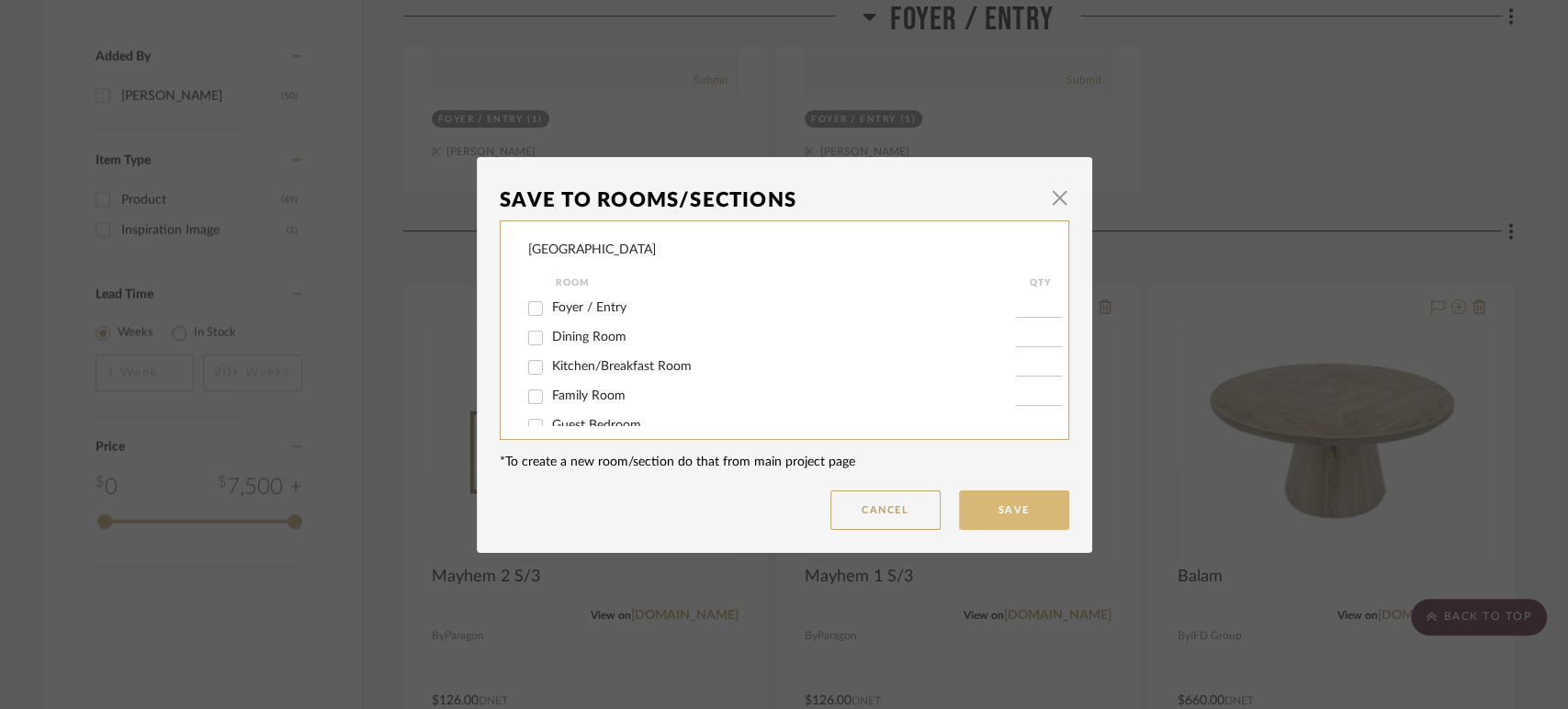 click on "Save" at bounding box center [1014, 510] 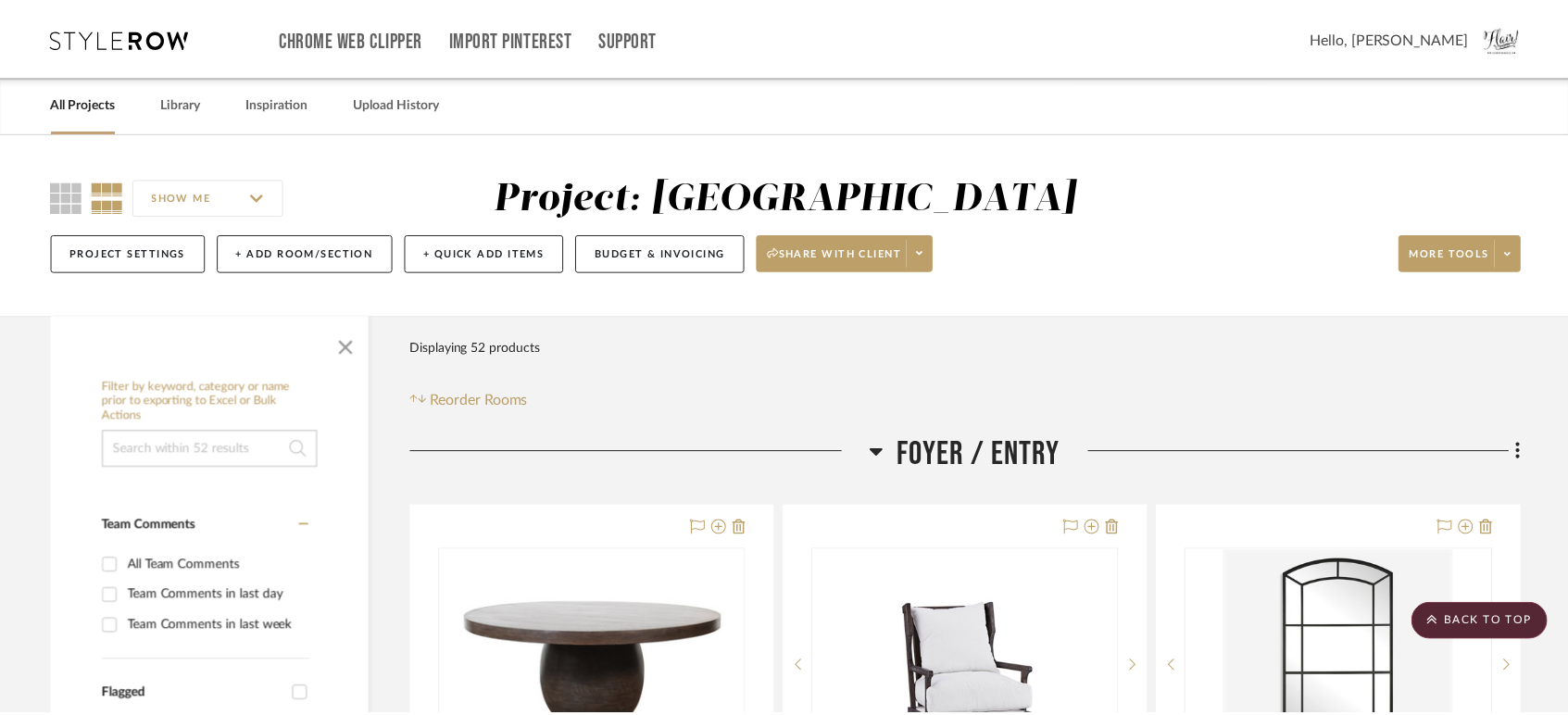 scroll, scrollTop: 1945, scrollLeft: 0, axis: vertical 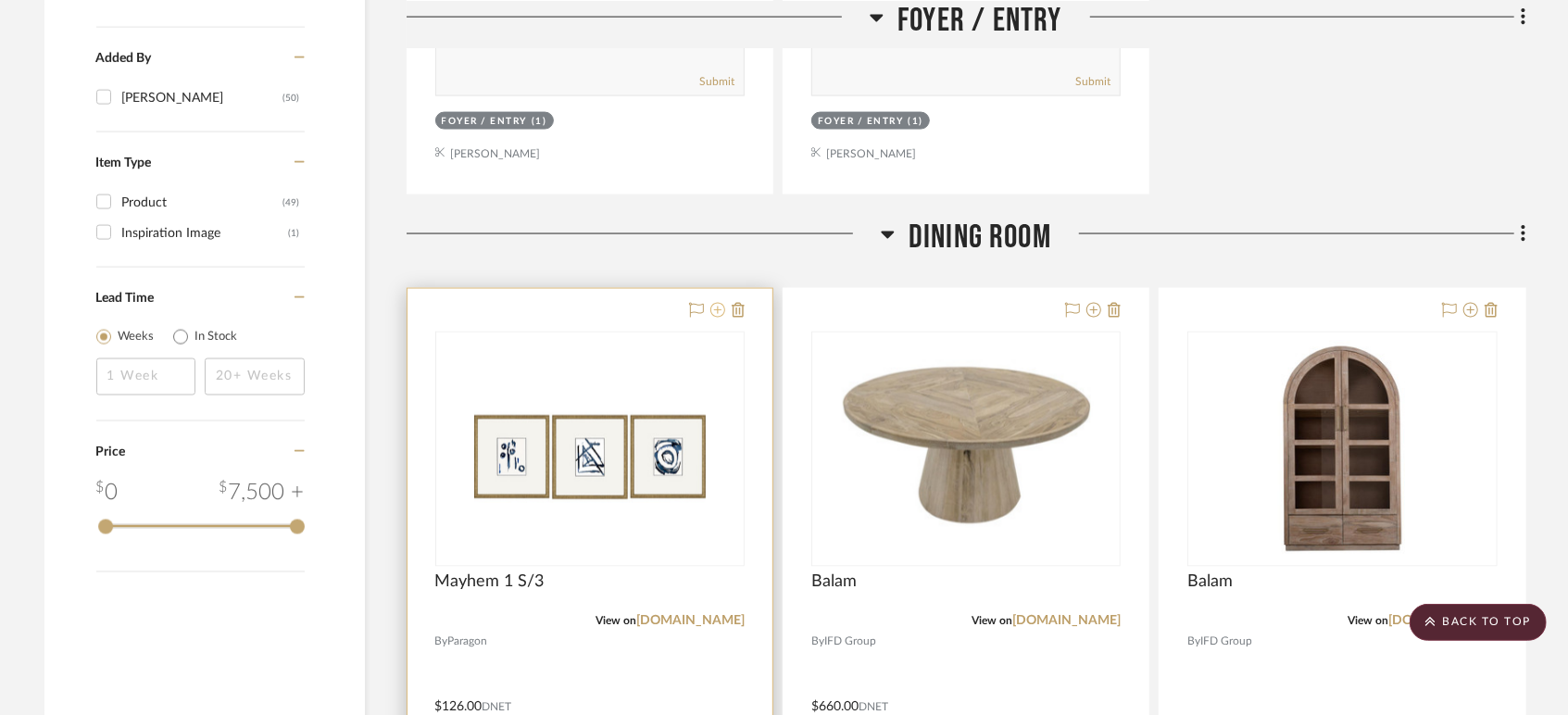 click 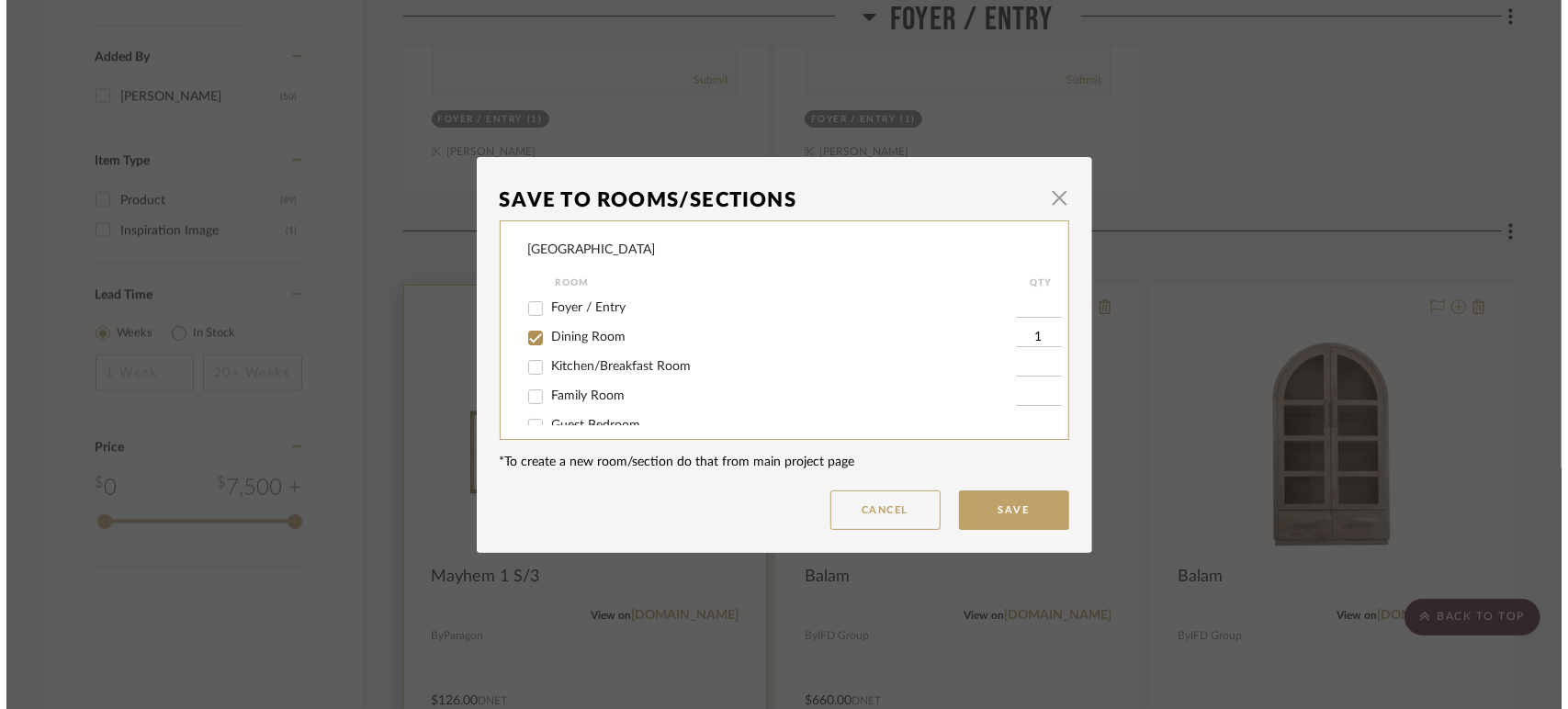 scroll, scrollTop: 0, scrollLeft: 0, axis: both 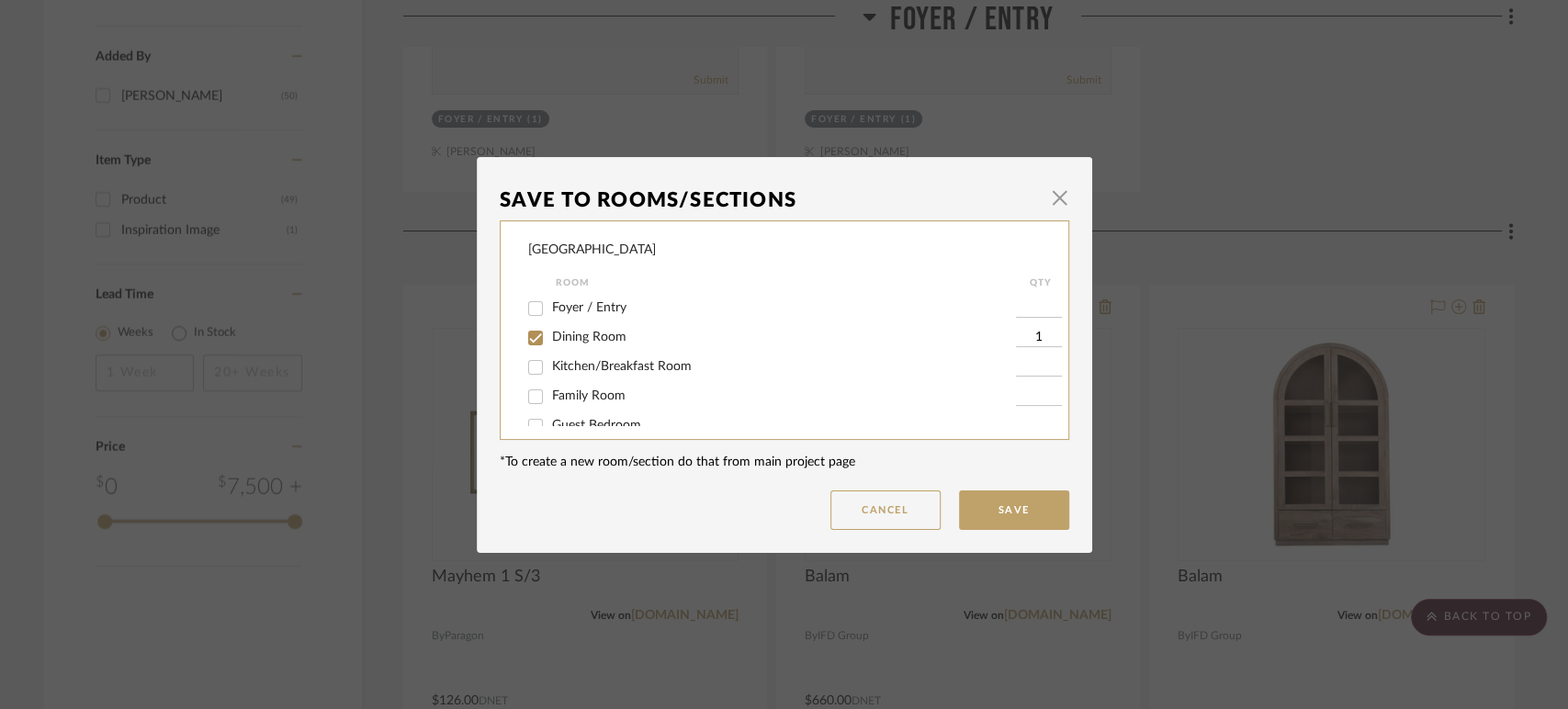 click on "Dining Room" at bounding box center [772, 338] 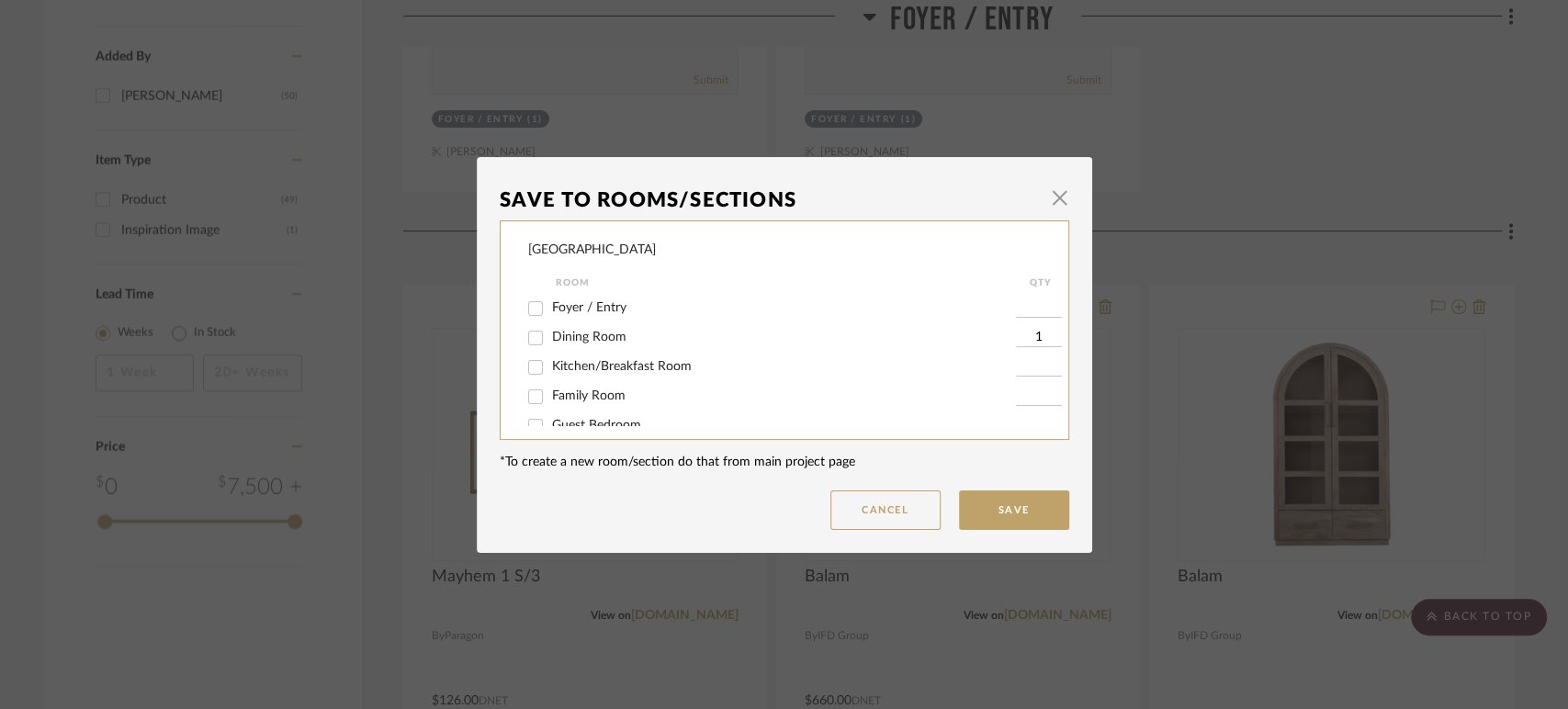 checkbox on "false" 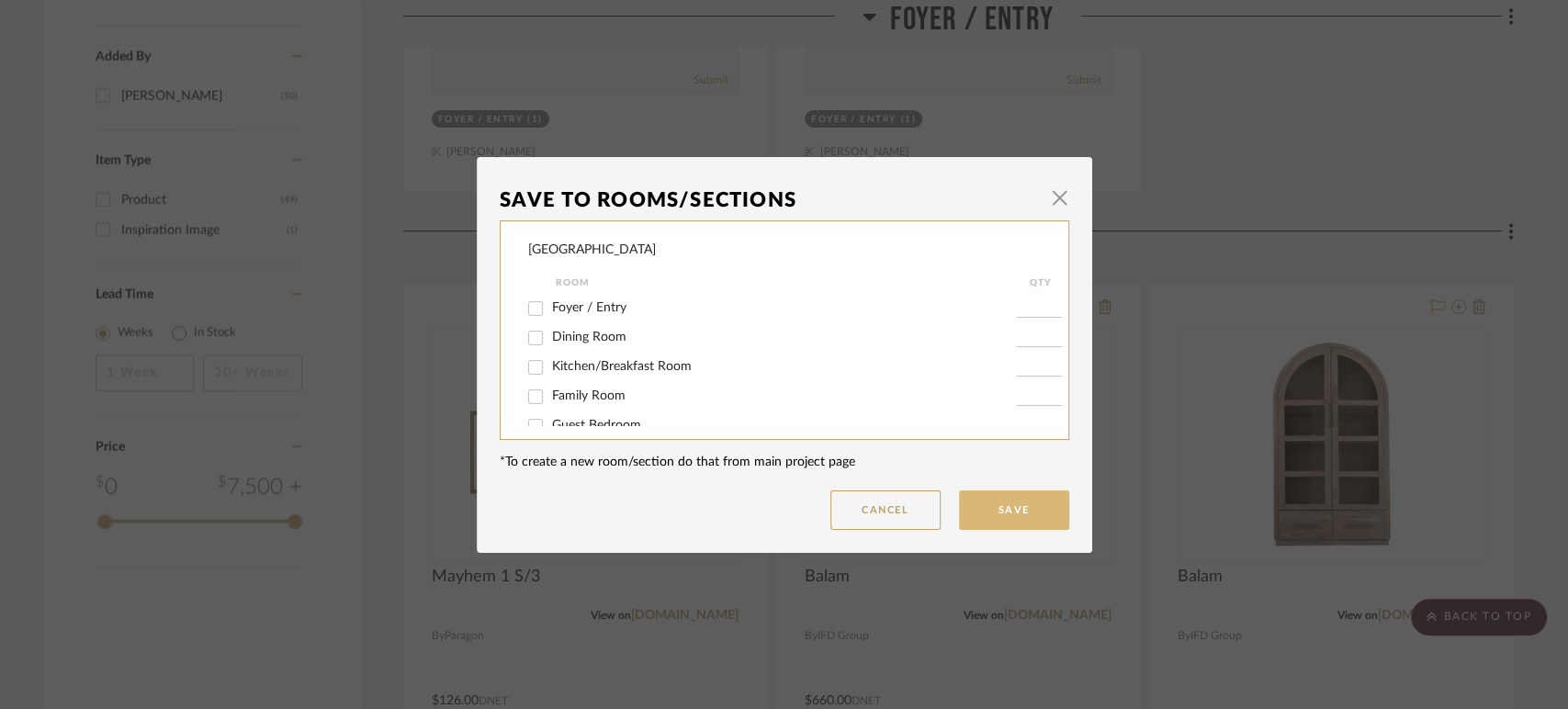 click on "Save" at bounding box center [1014, 510] 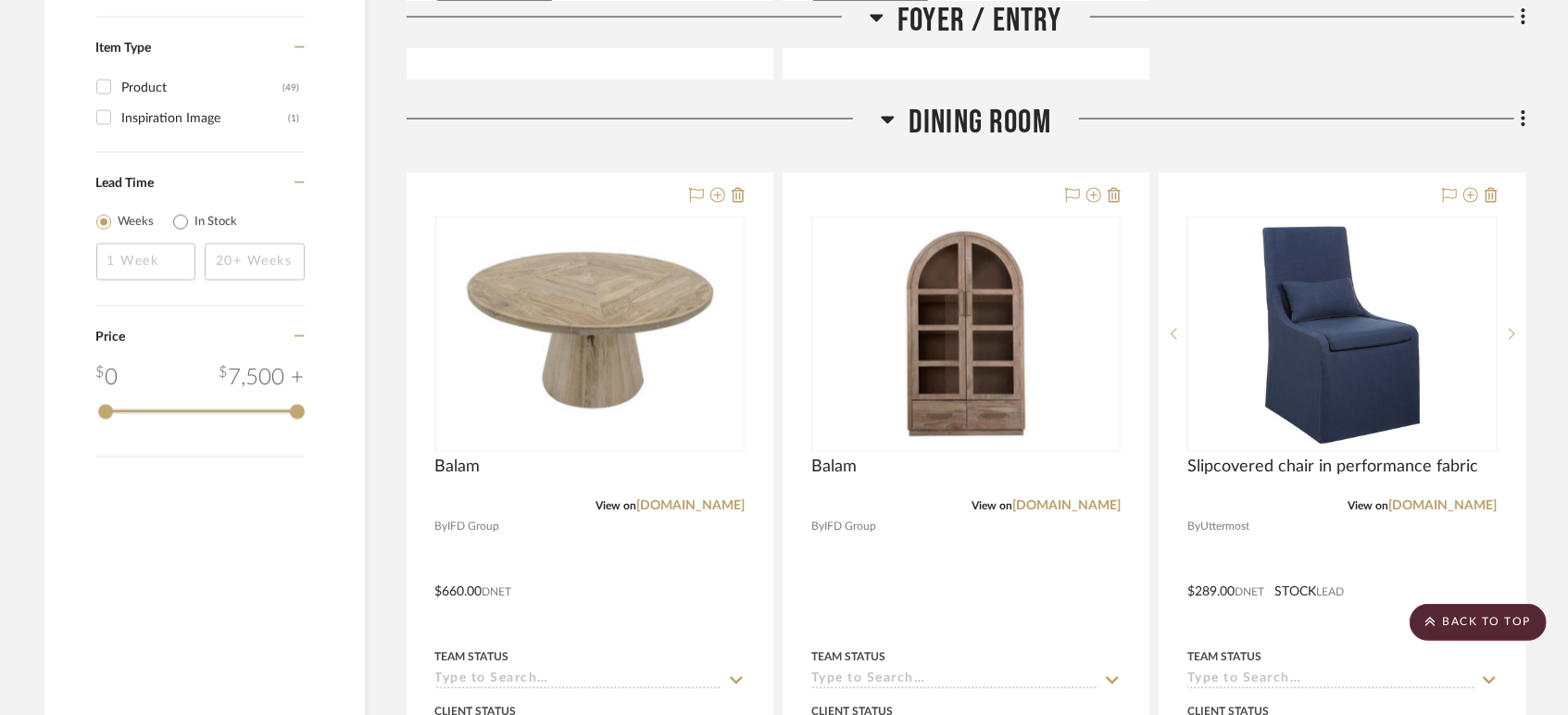 scroll, scrollTop: 2040, scrollLeft: 0, axis: vertical 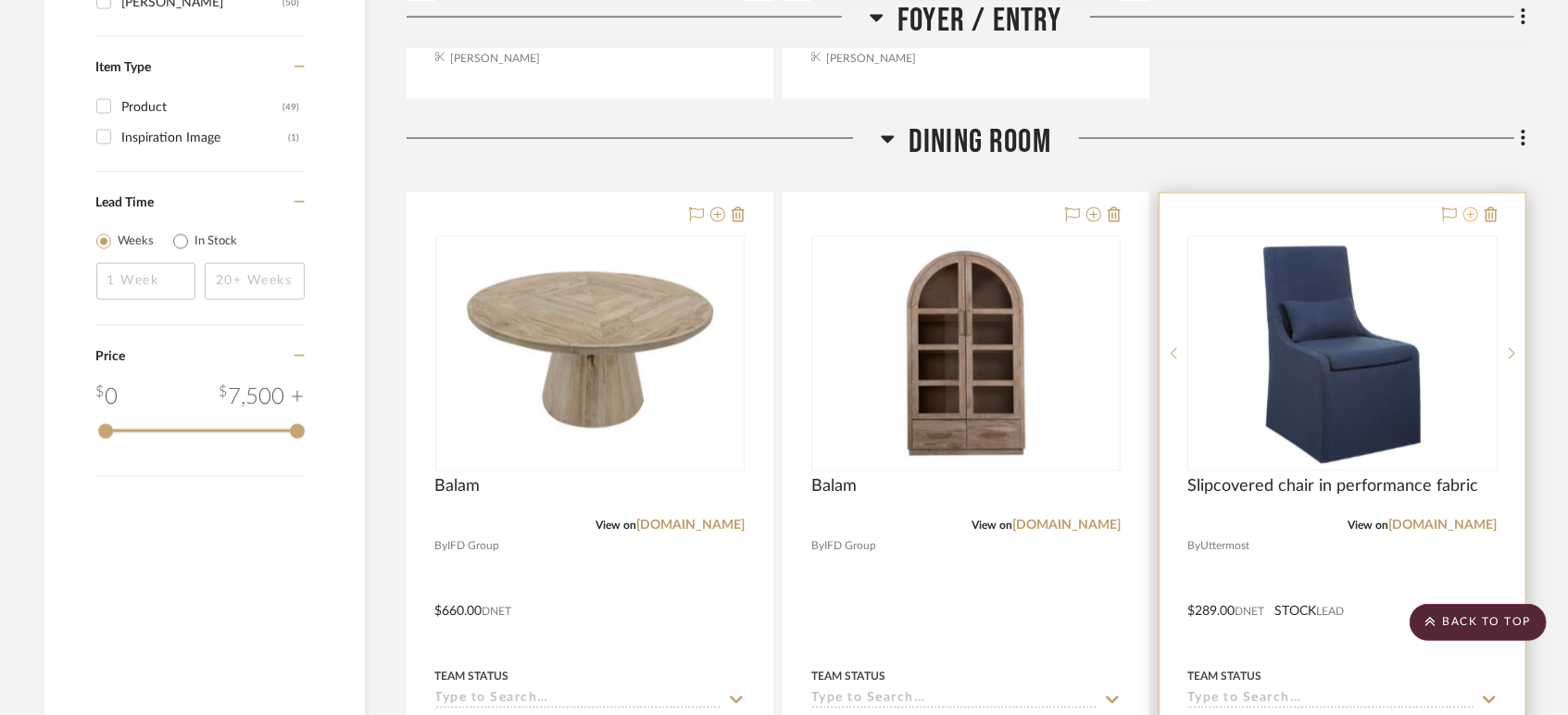 click 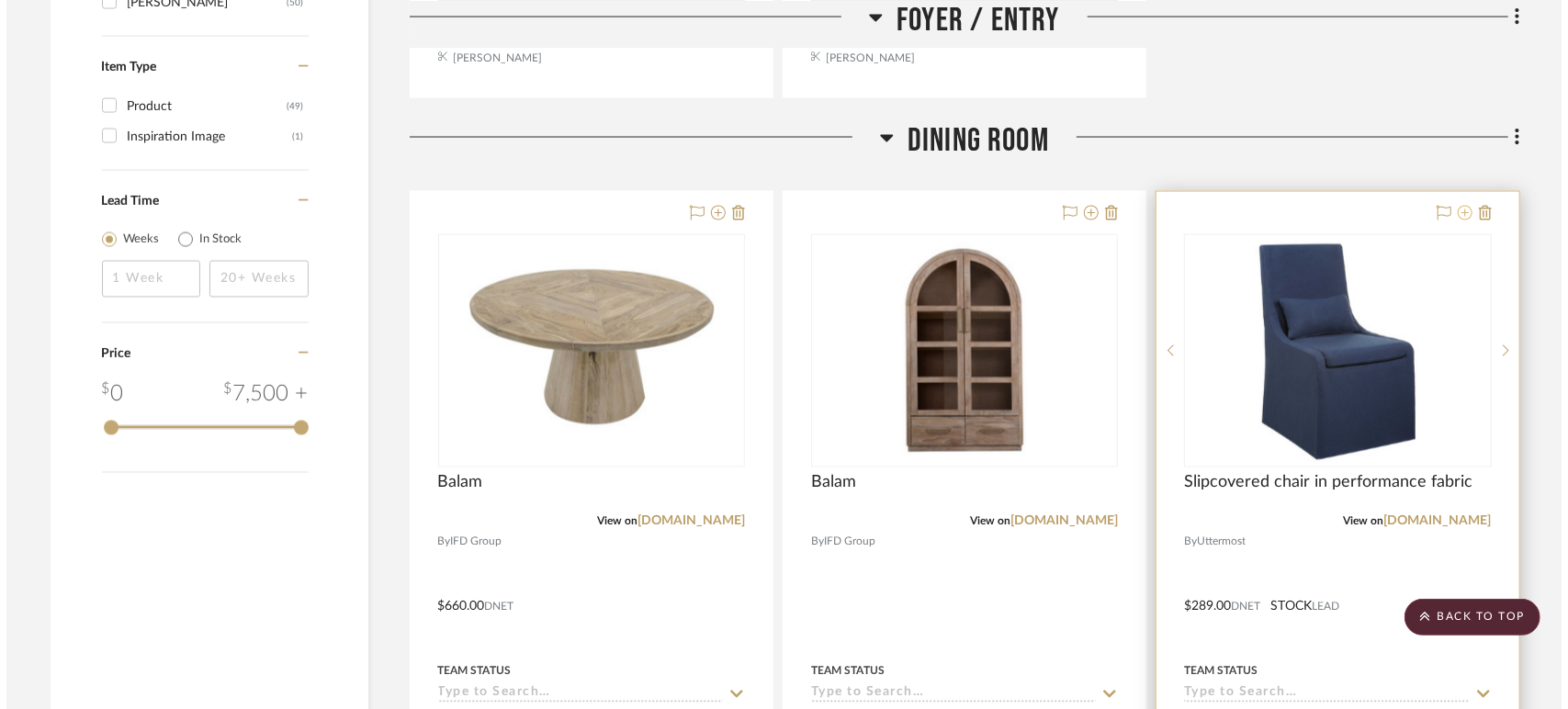 scroll, scrollTop: 0, scrollLeft: 0, axis: both 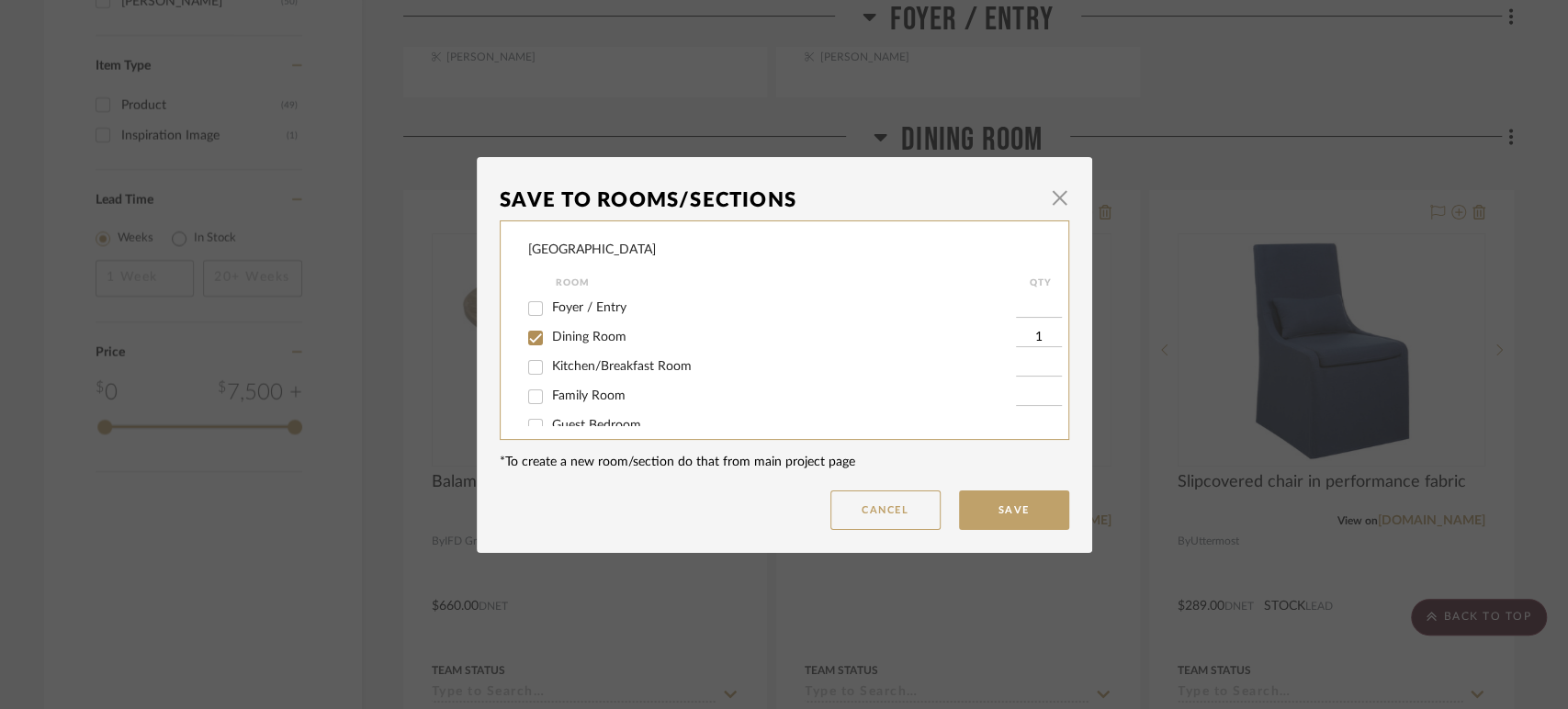click on "Dining Room" at bounding box center [589, 337] 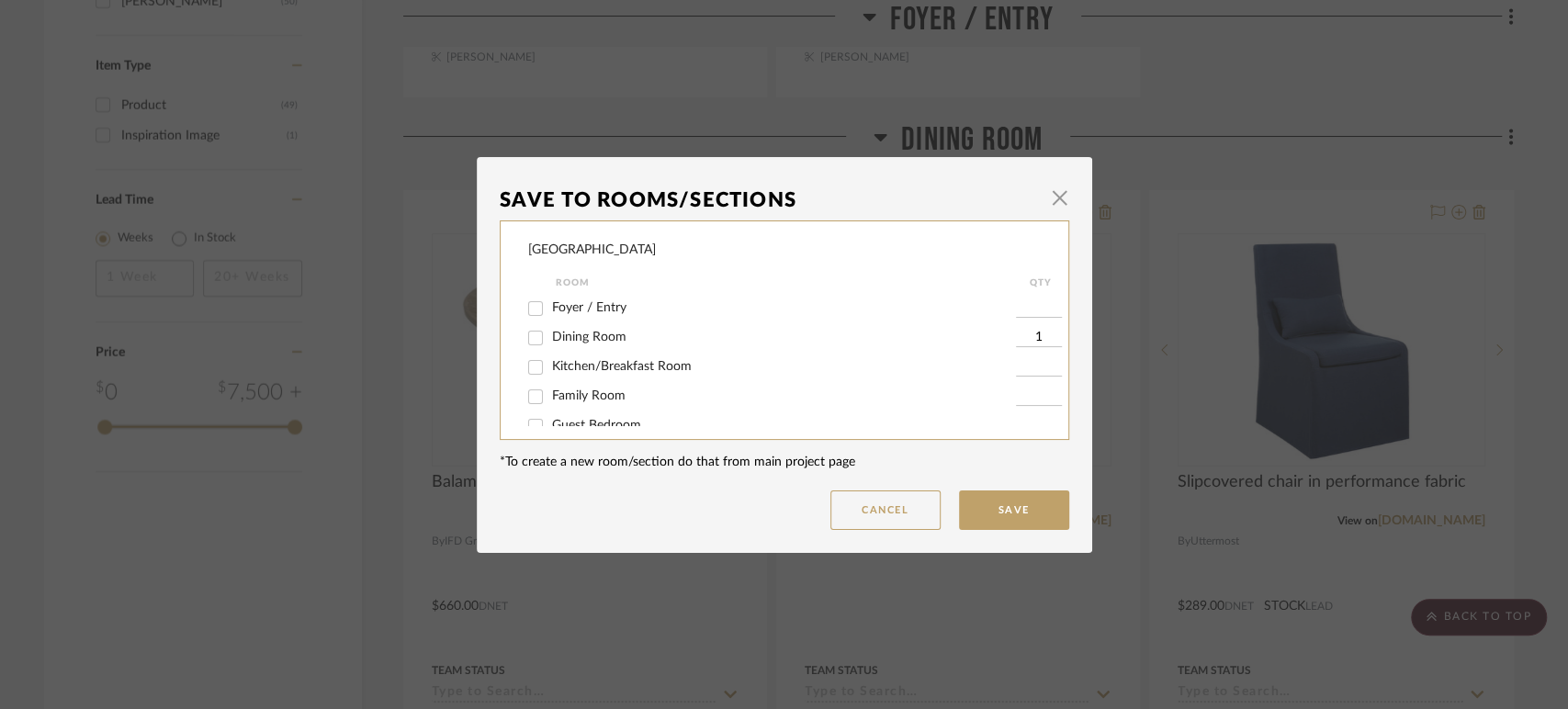 checkbox on "false" 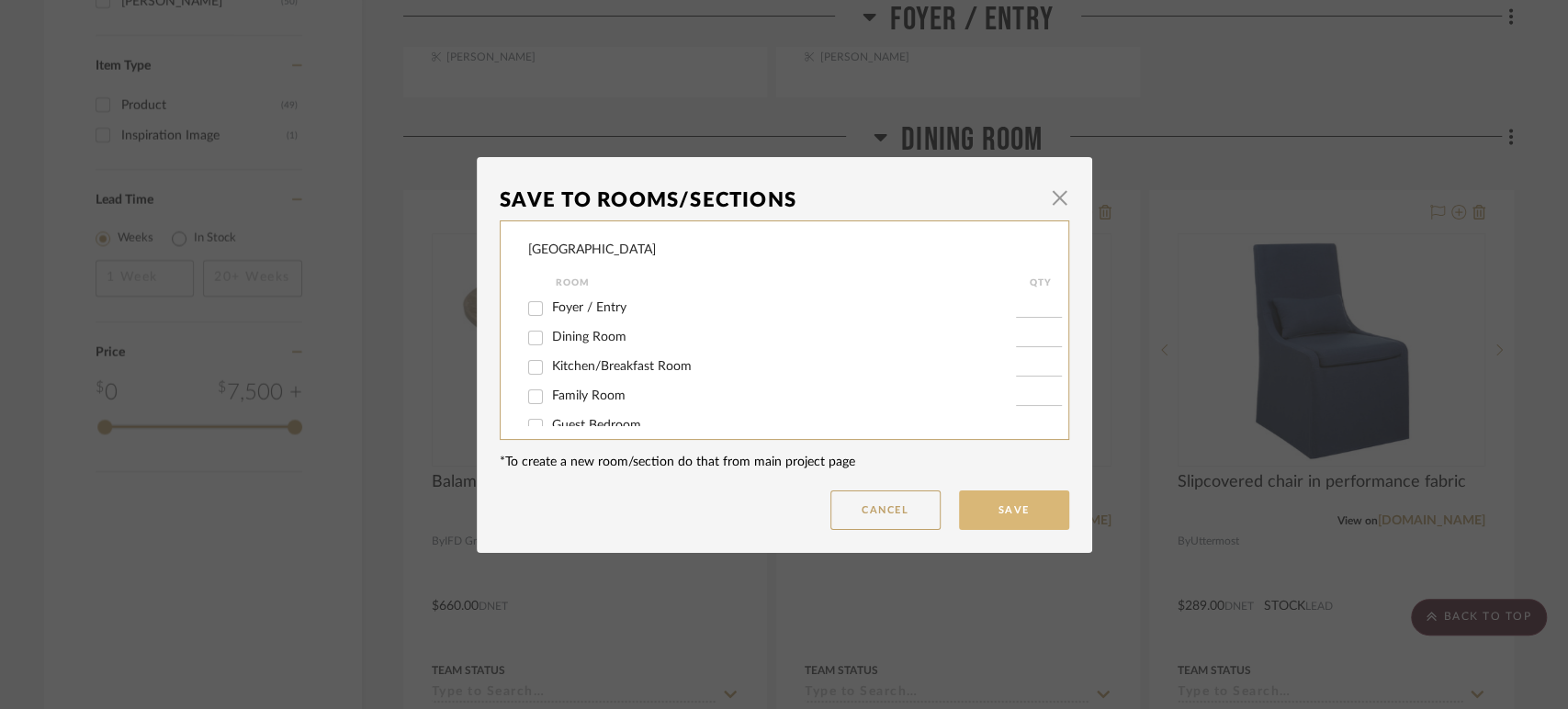click on "Save" at bounding box center [1014, 510] 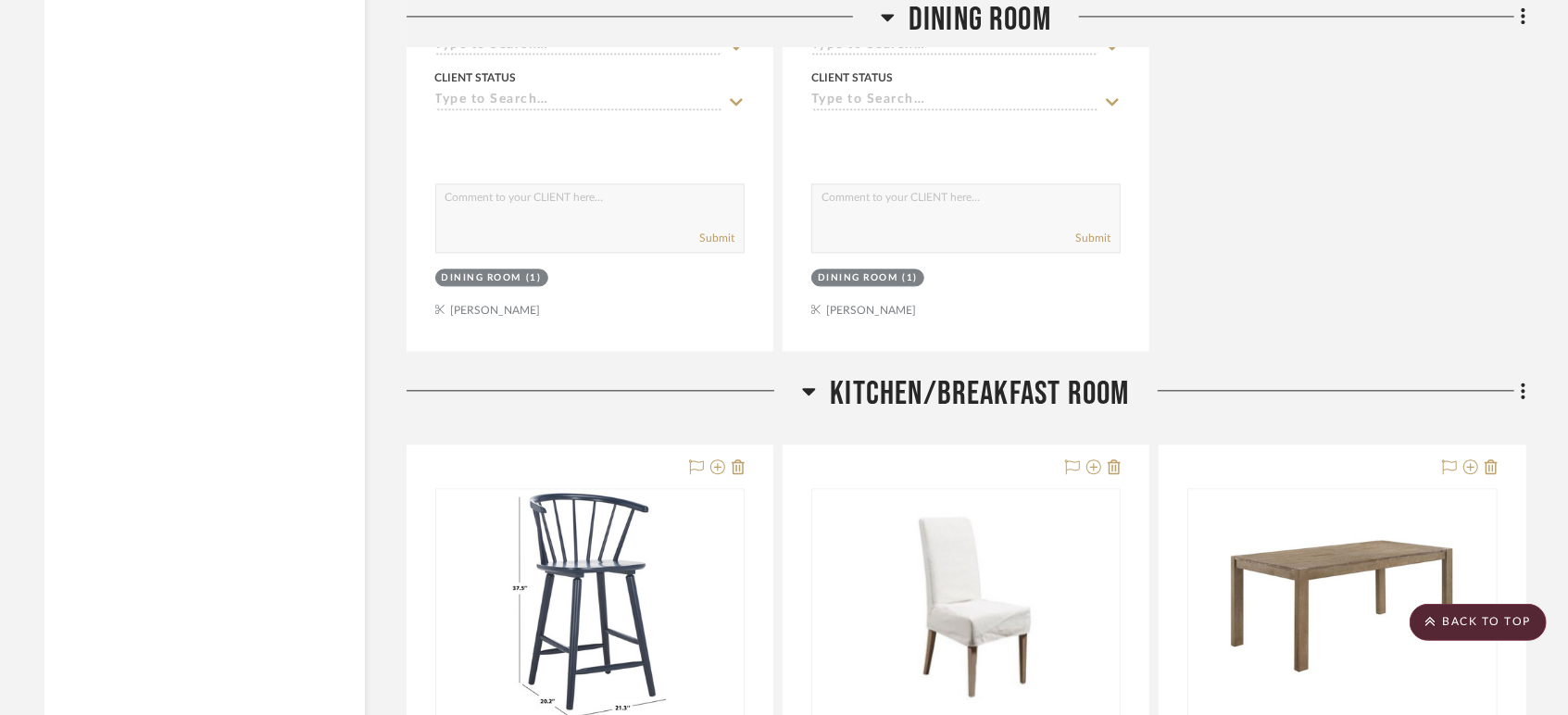 scroll, scrollTop: 3068, scrollLeft: 0, axis: vertical 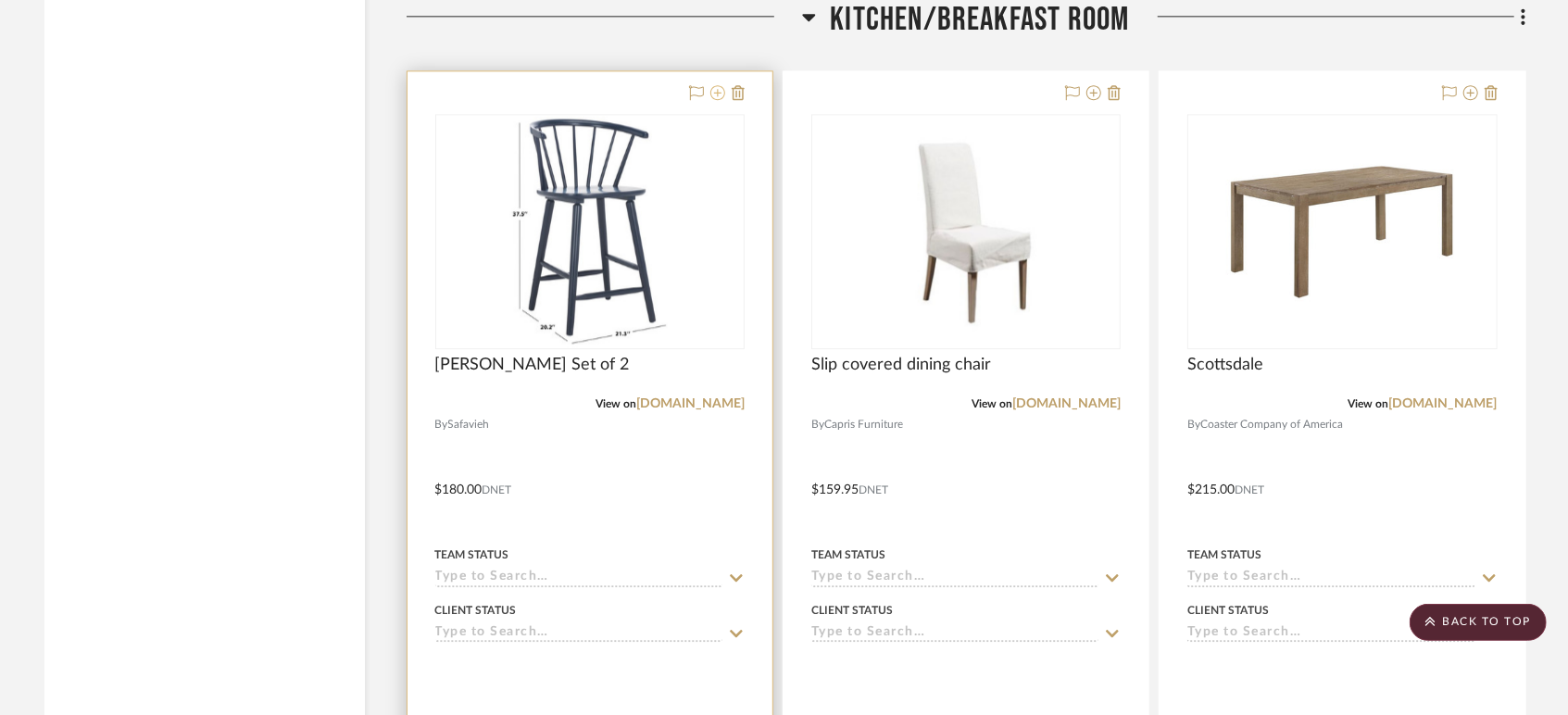 click 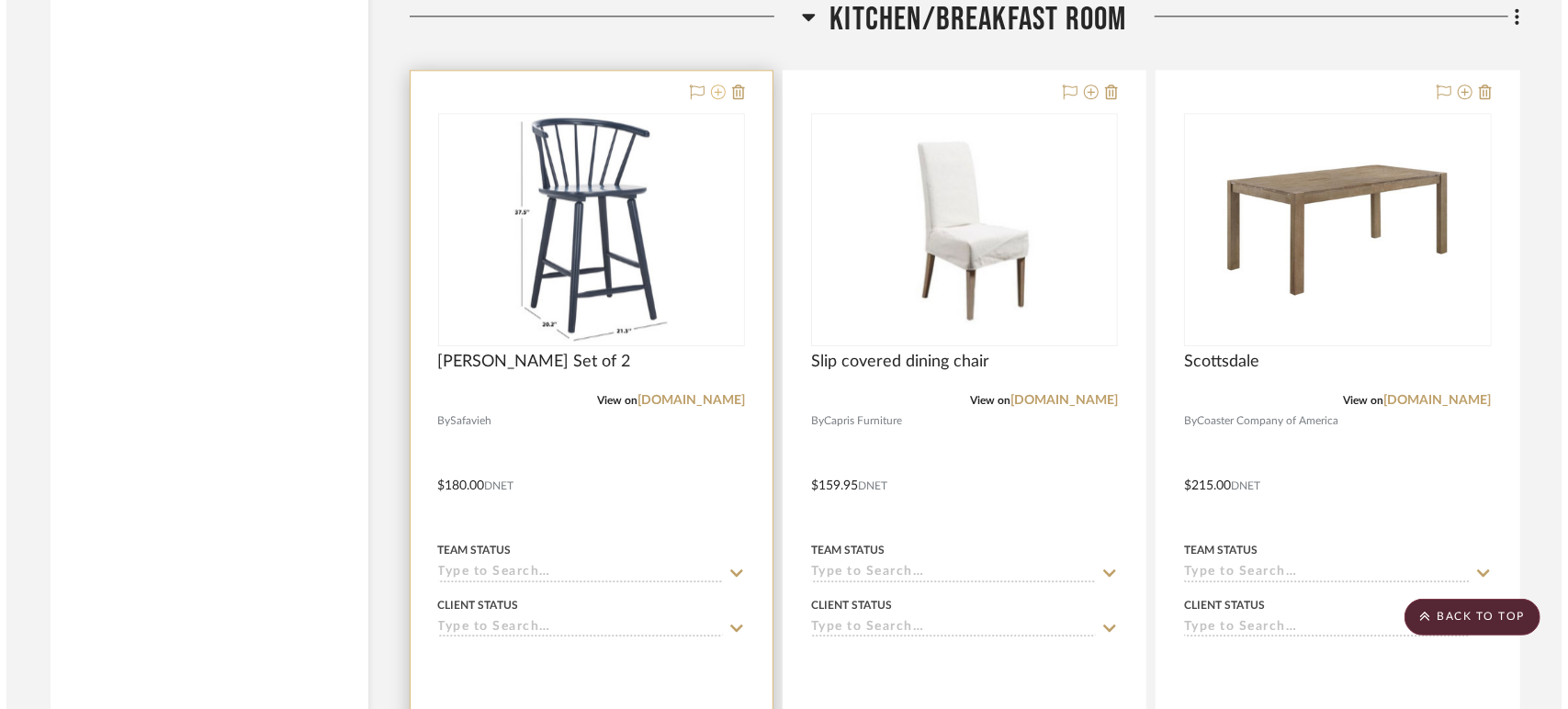 scroll, scrollTop: 0, scrollLeft: 0, axis: both 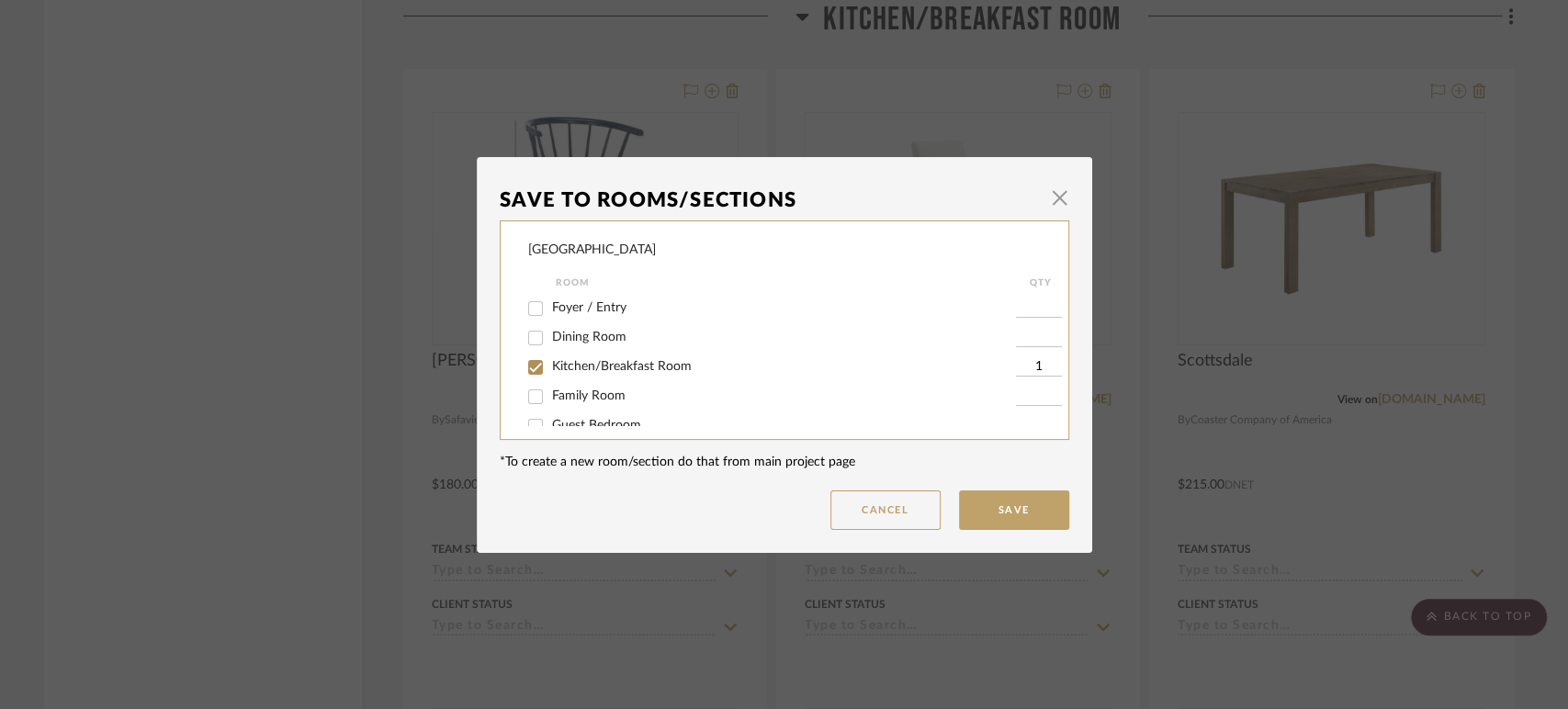 click on "Kitchen/Breakfast Room" at bounding box center (622, 366) 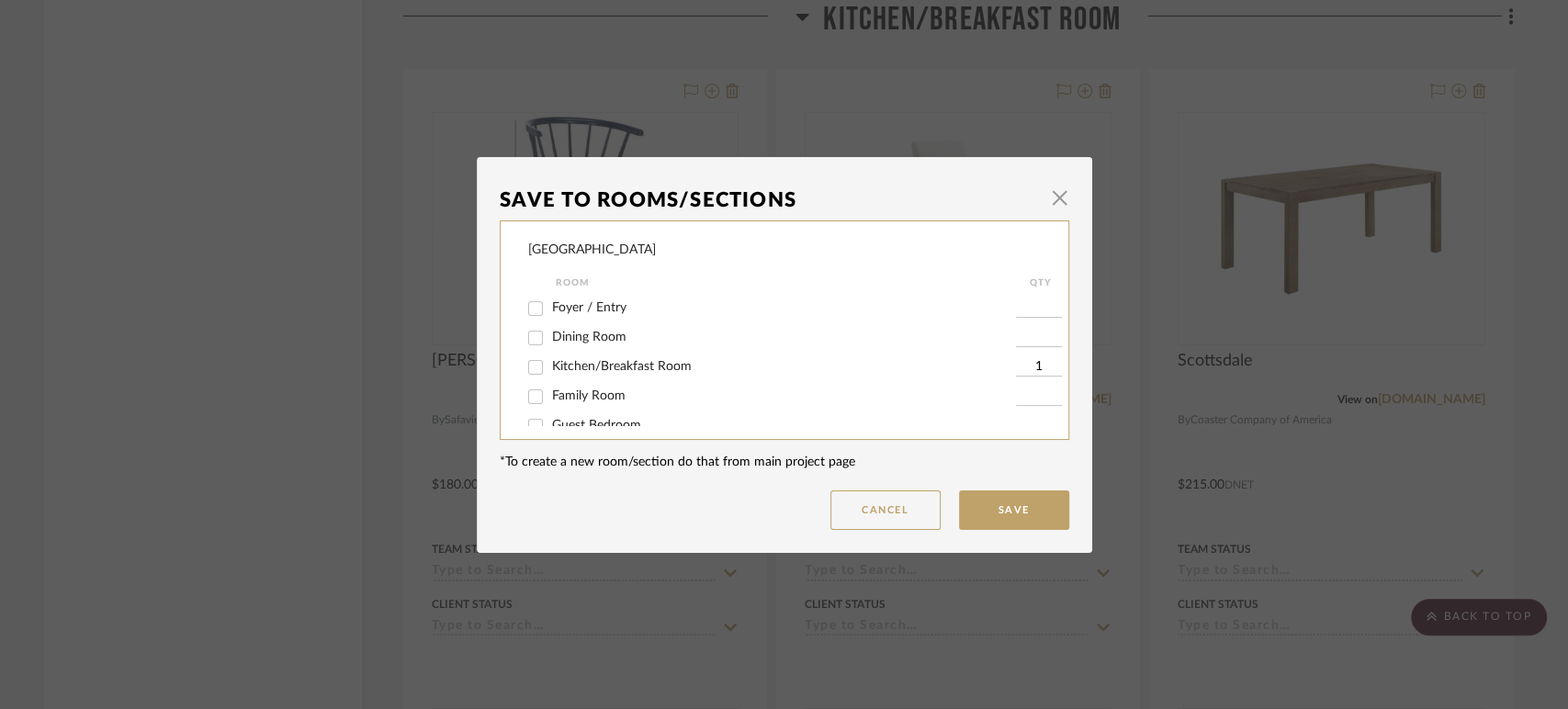 checkbox on "false" 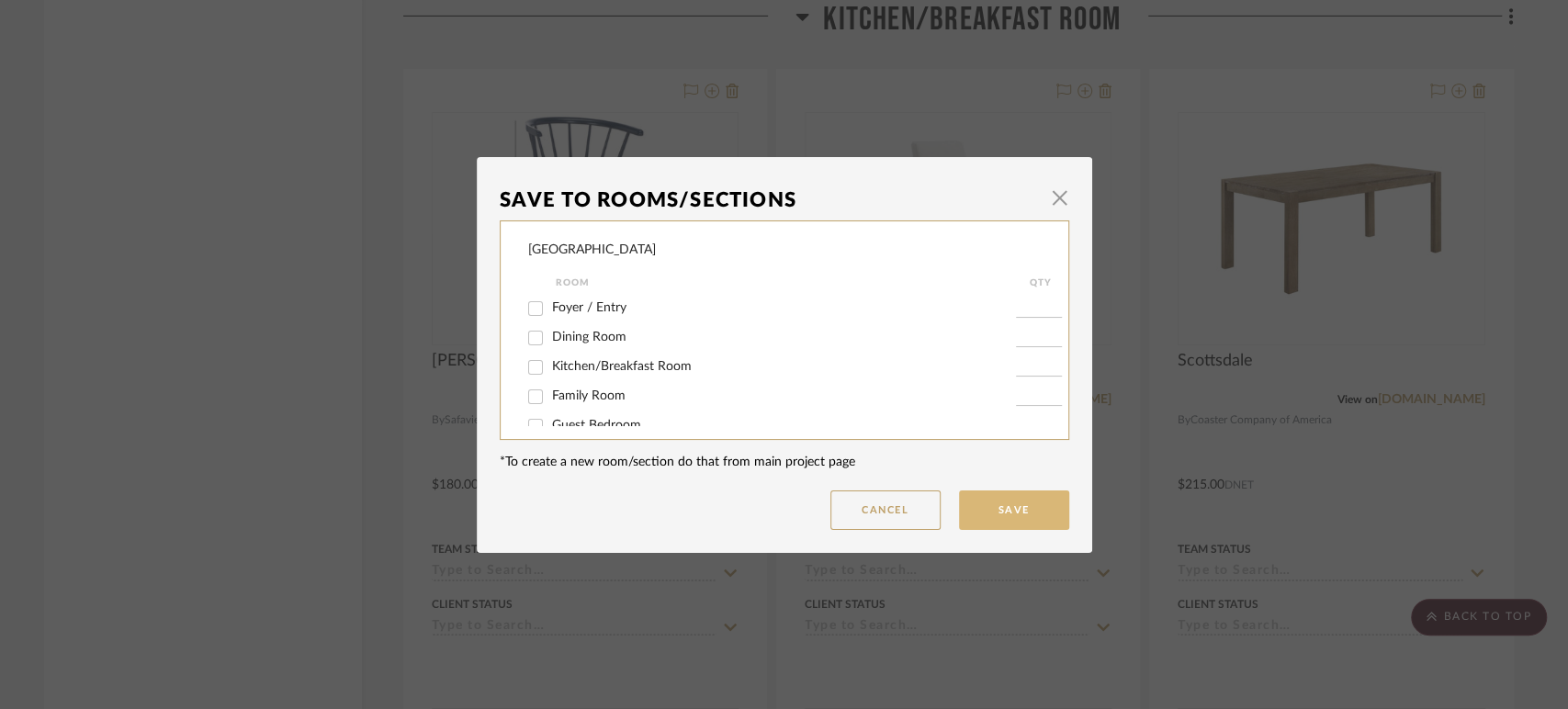 click on "Save" at bounding box center (1014, 510) 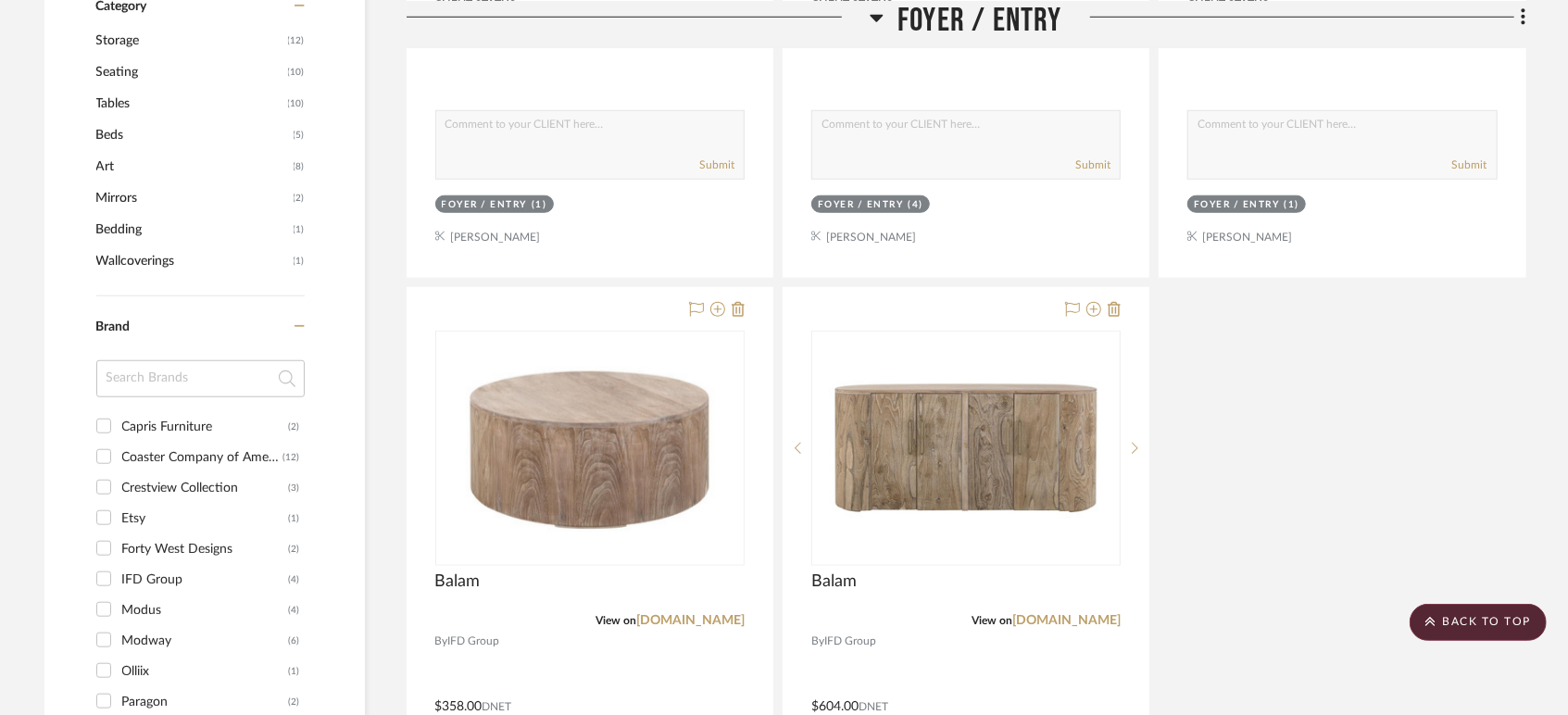 scroll, scrollTop: 0, scrollLeft: 0, axis: both 